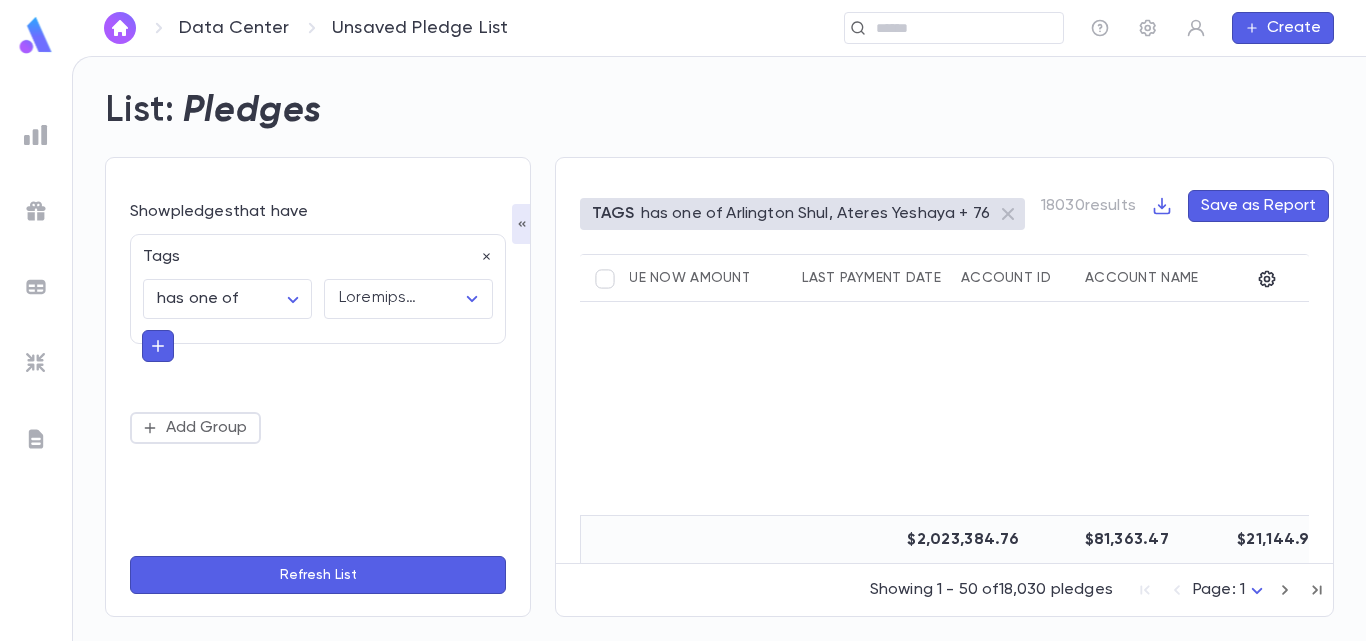 scroll, scrollTop: 0, scrollLeft: 0, axis: both 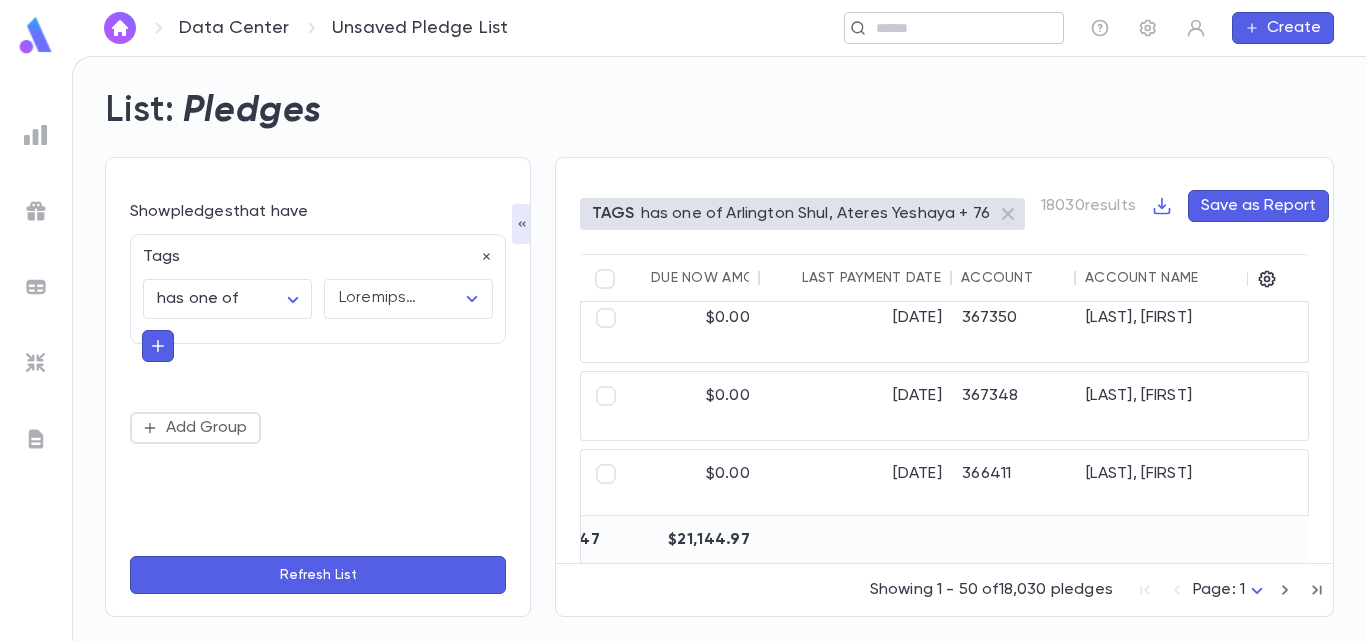 click at bounding box center (962, 28) 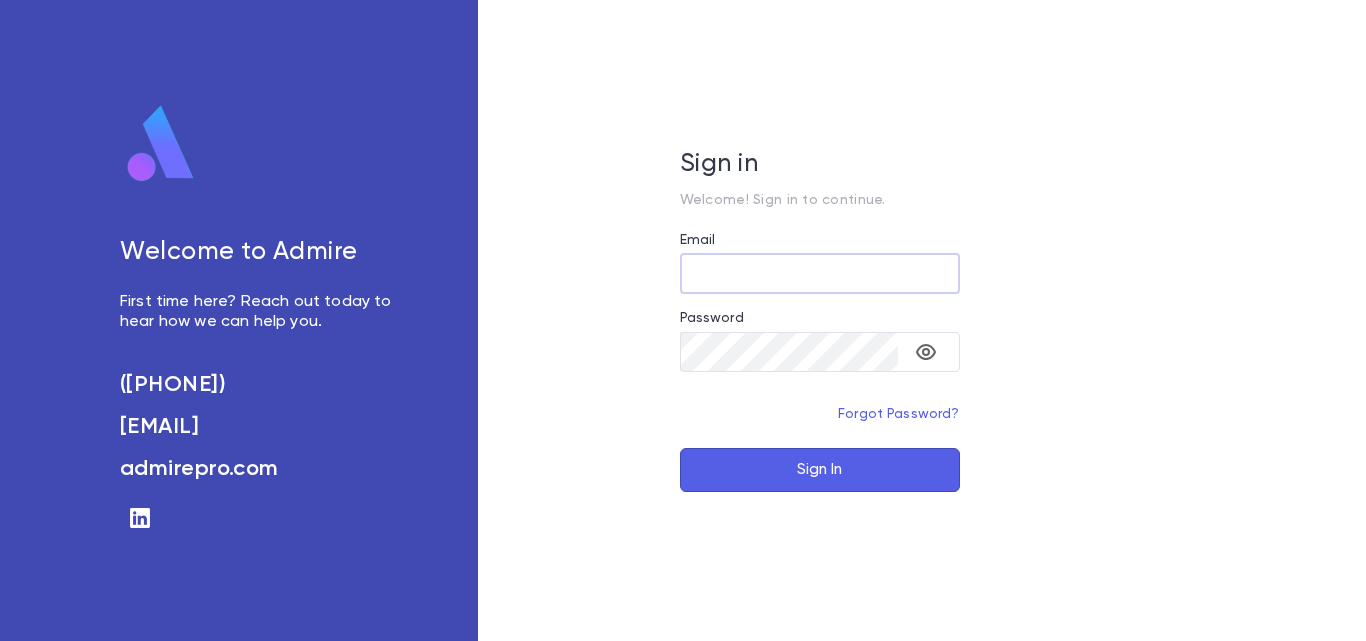 scroll, scrollTop: 0, scrollLeft: 0, axis: both 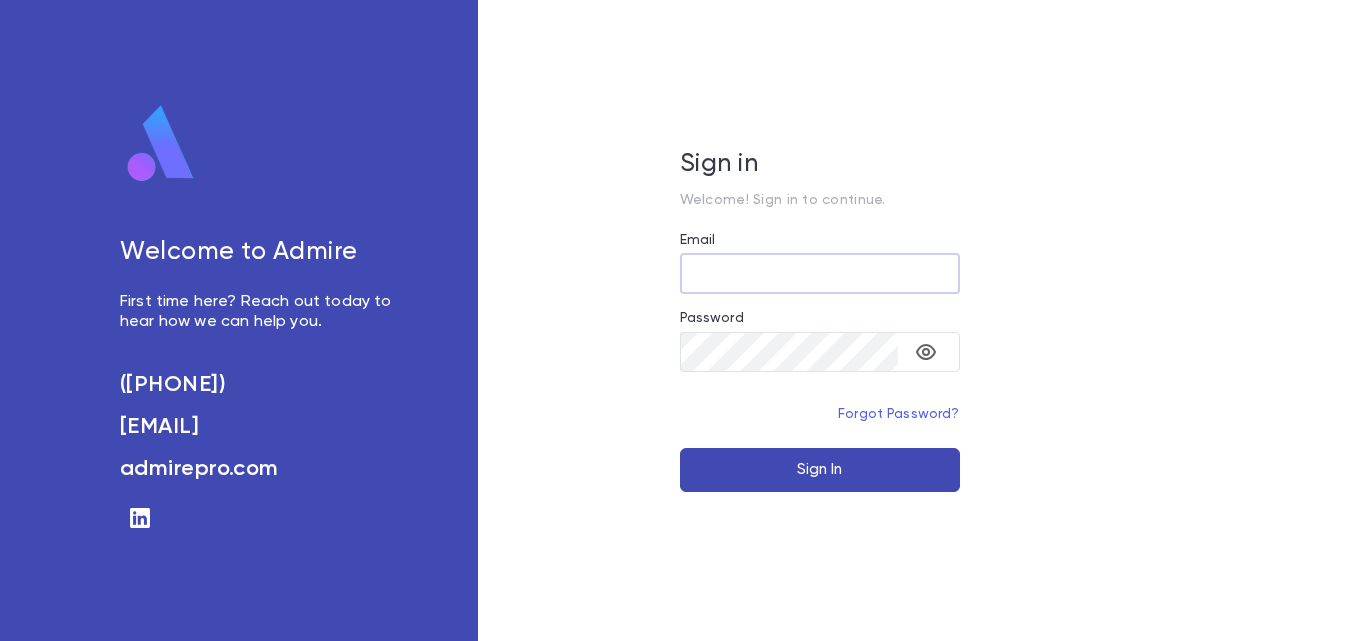 type on "**********" 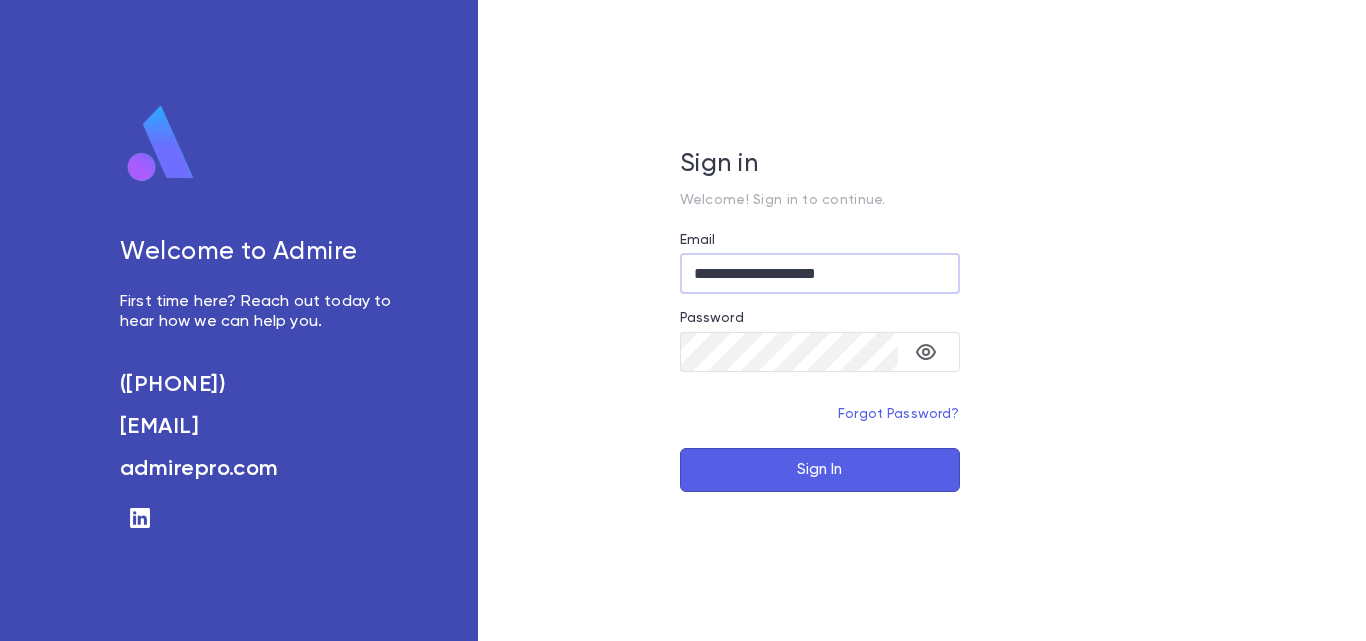 click on "Sign In" at bounding box center [820, 470] 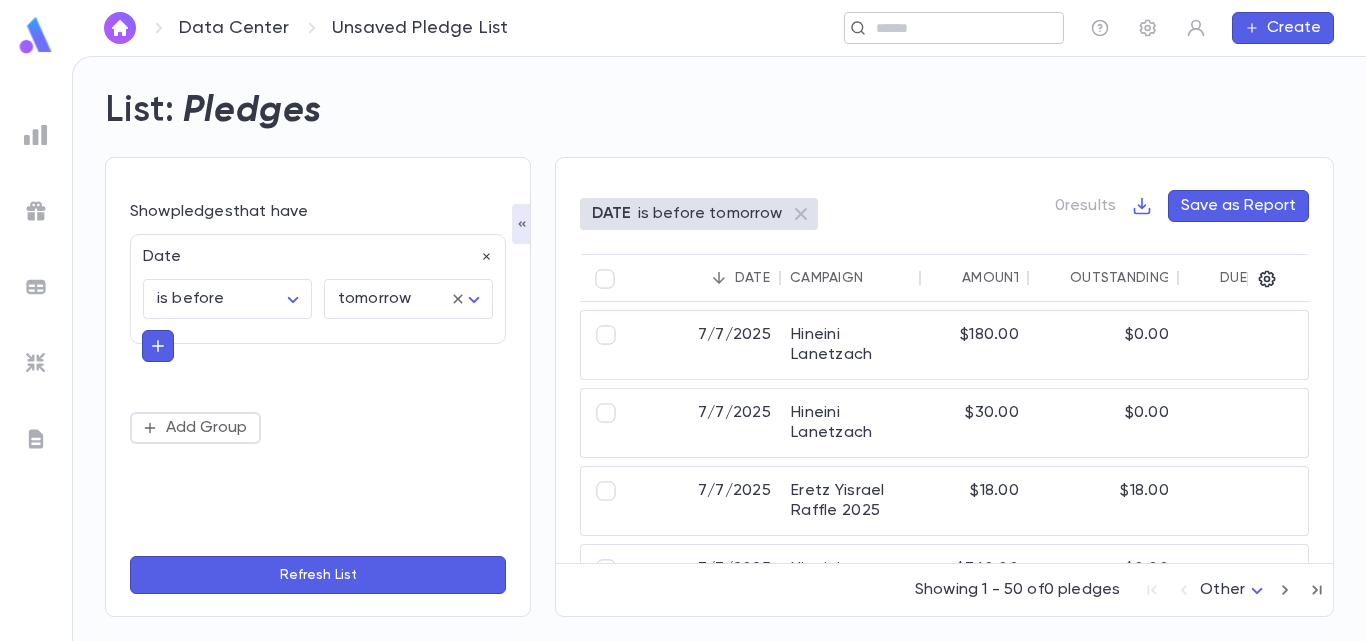 click on "​" at bounding box center (954, 28) 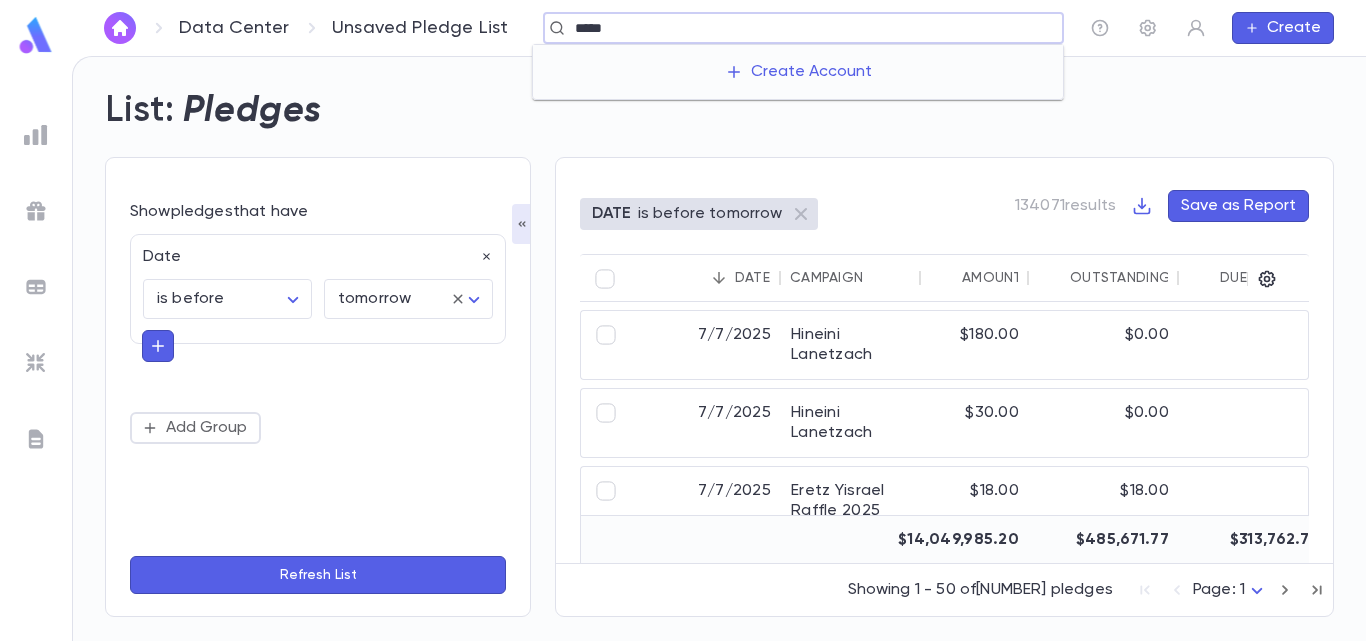 type on "*****" 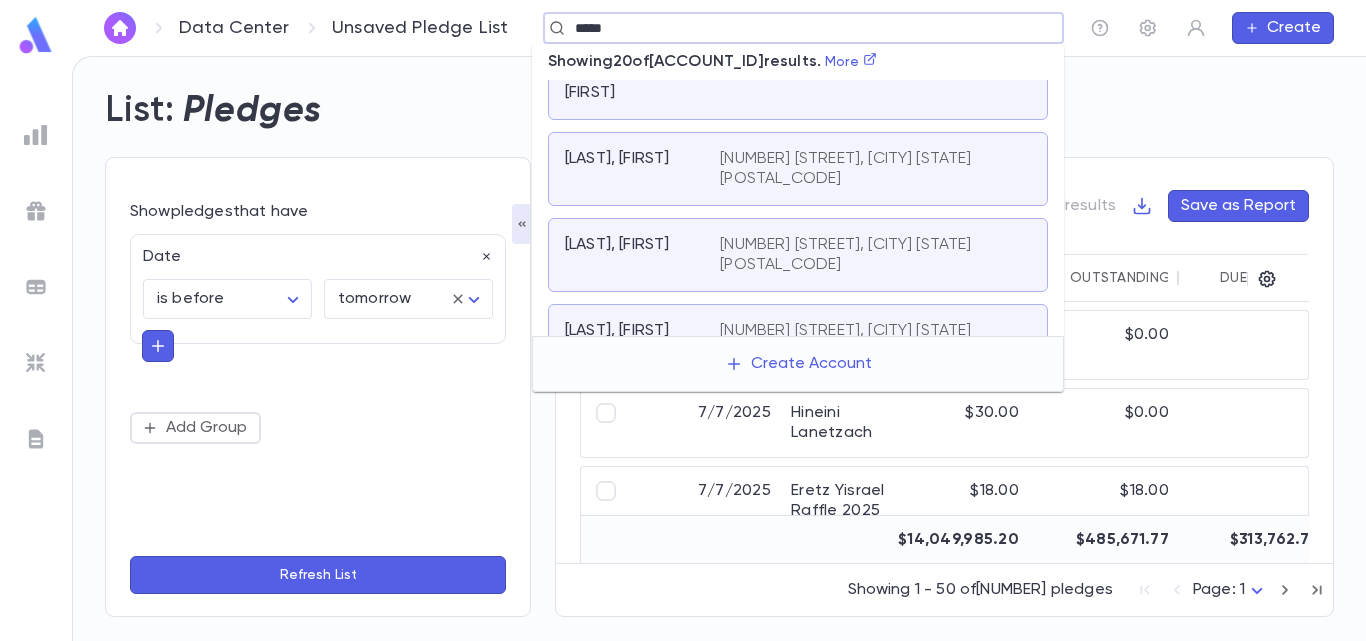 scroll, scrollTop: 411, scrollLeft: 0, axis: vertical 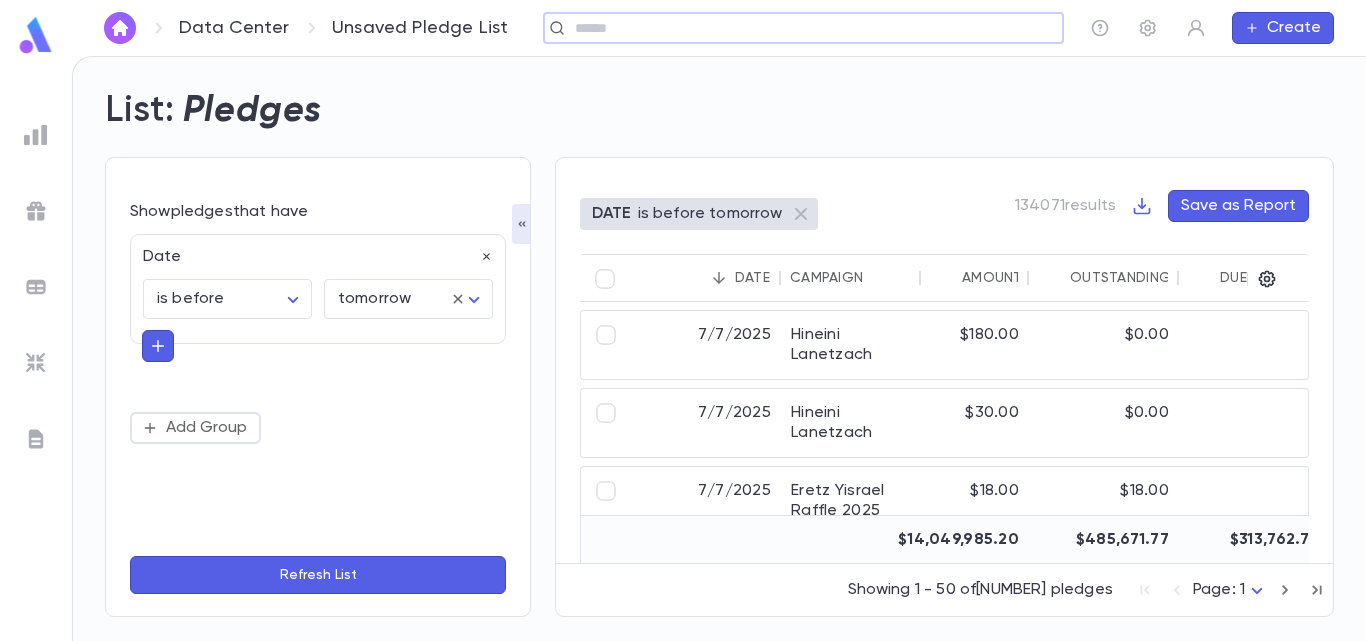 click at bounding box center (36, 135) 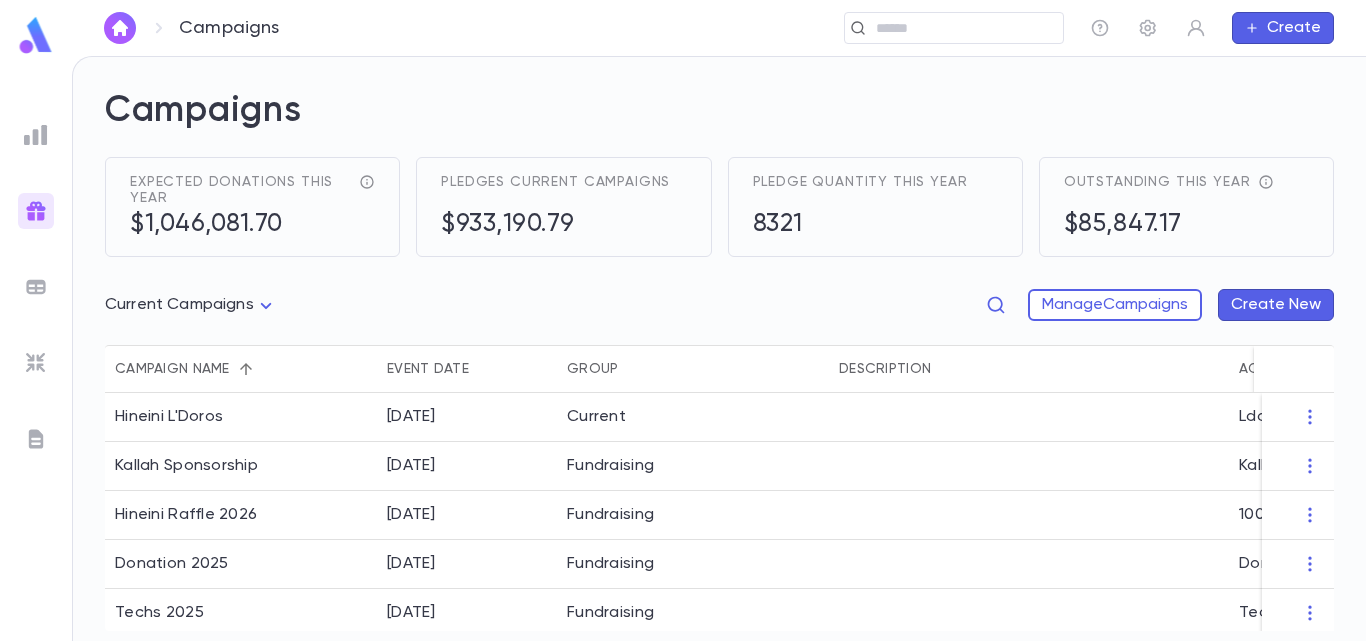 click at bounding box center (36, 35) 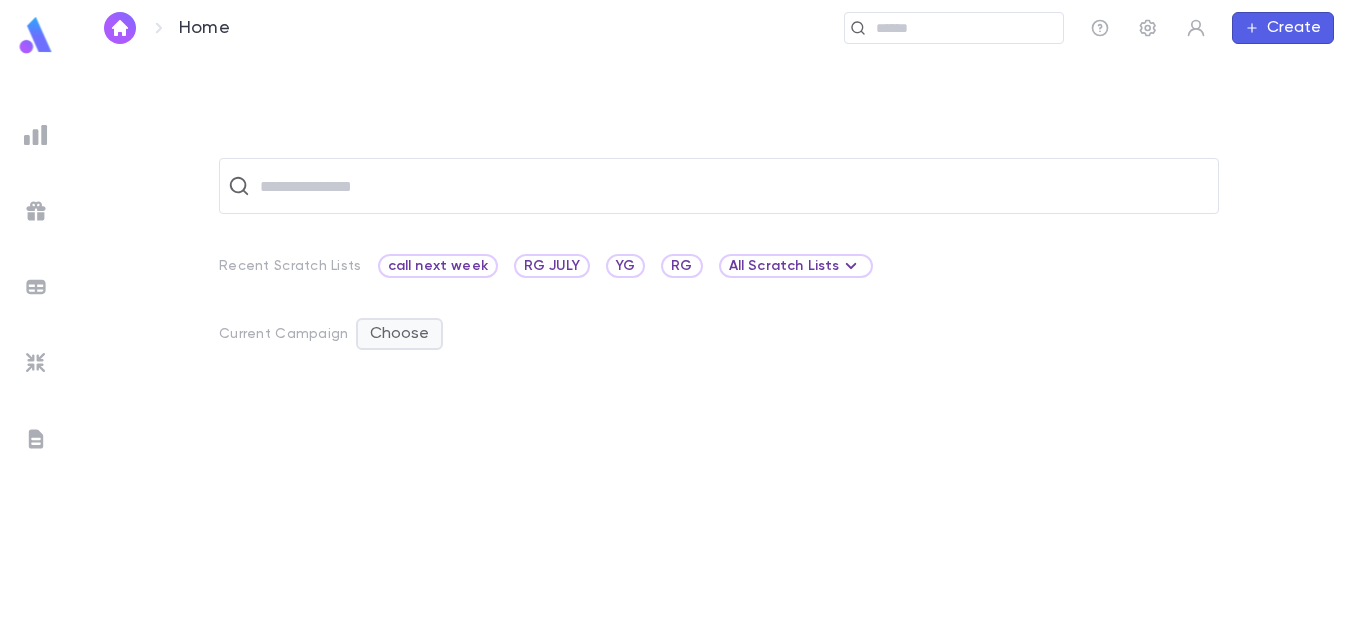 click on "Choose" at bounding box center [399, 334] 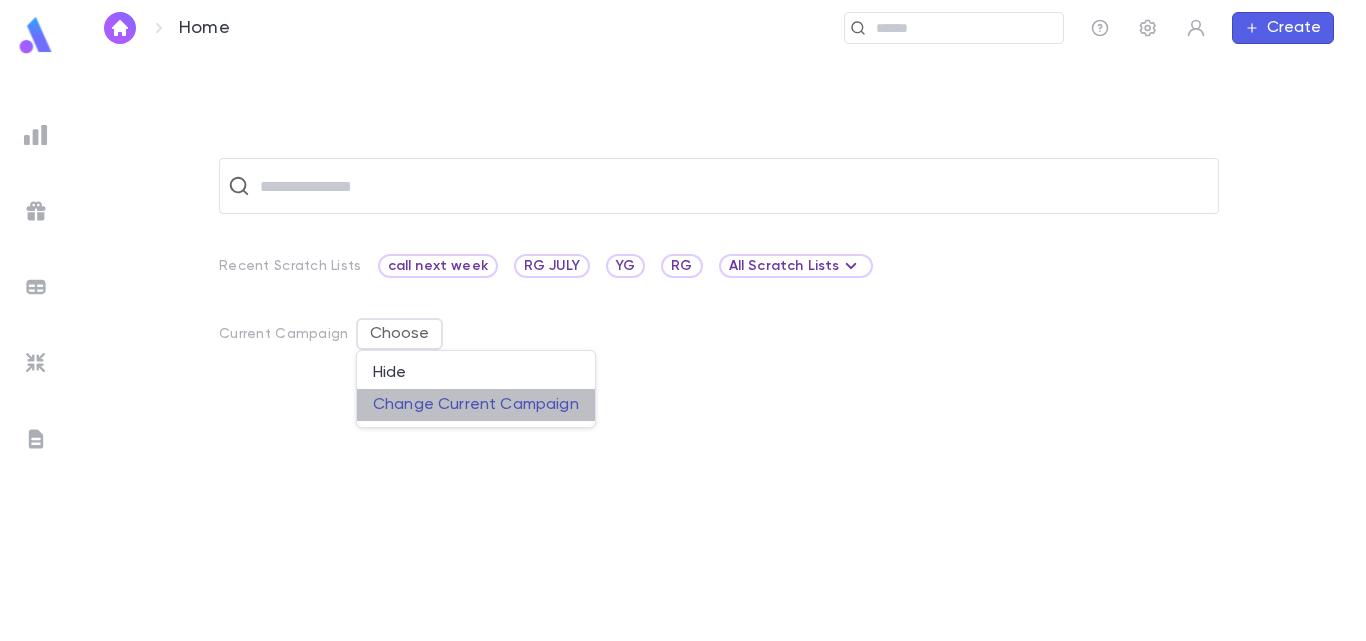 click on "Change Current Campaign" at bounding box center [476, 405] 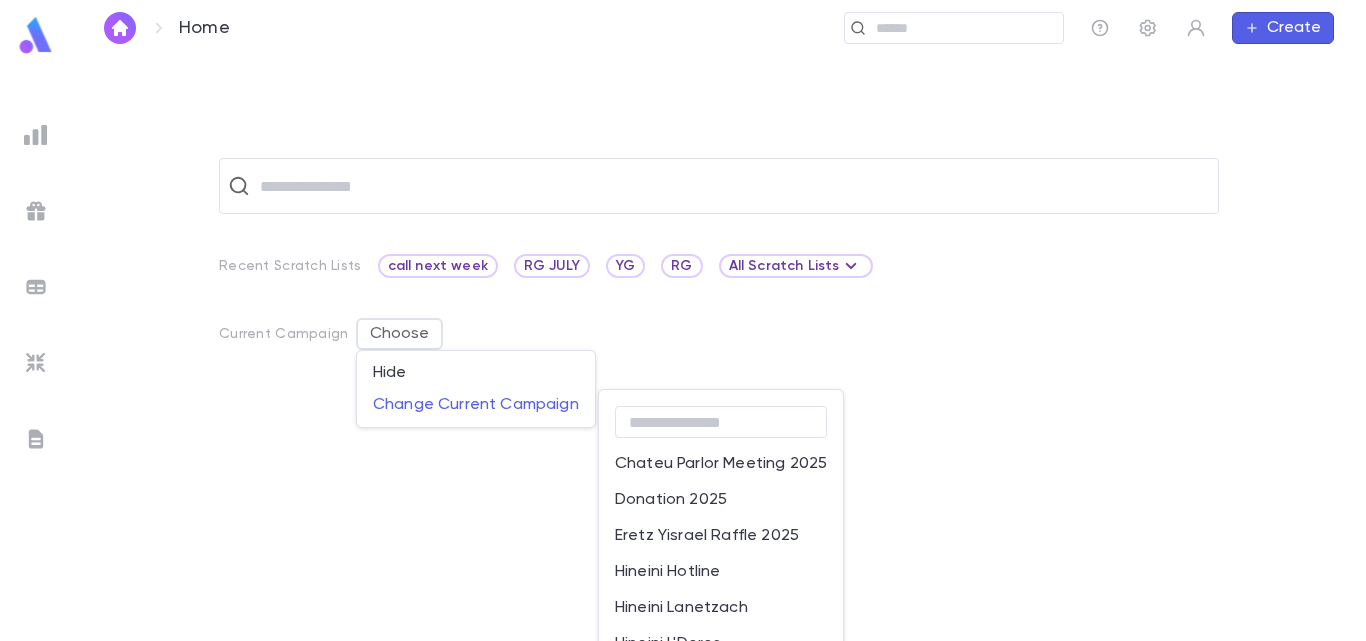 click on "Hineini Lanetzach" at bounding box center [721, 464] 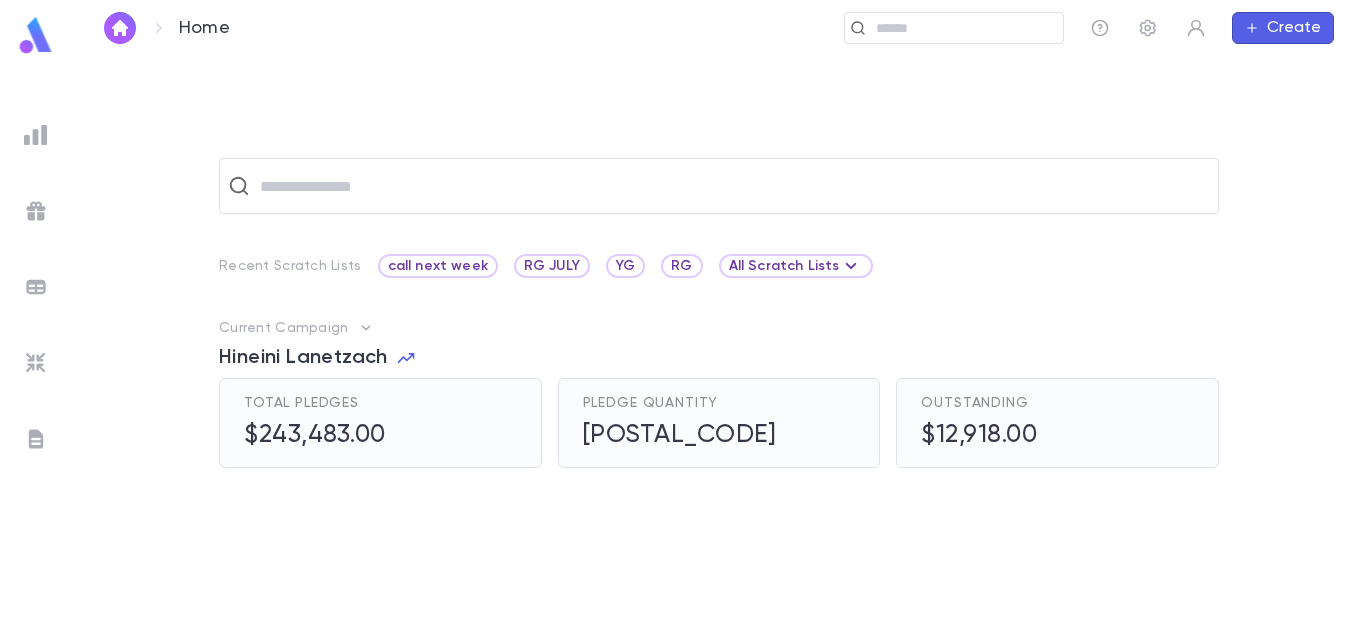 click on "Current Campaign" at bounding box center [719, 328] 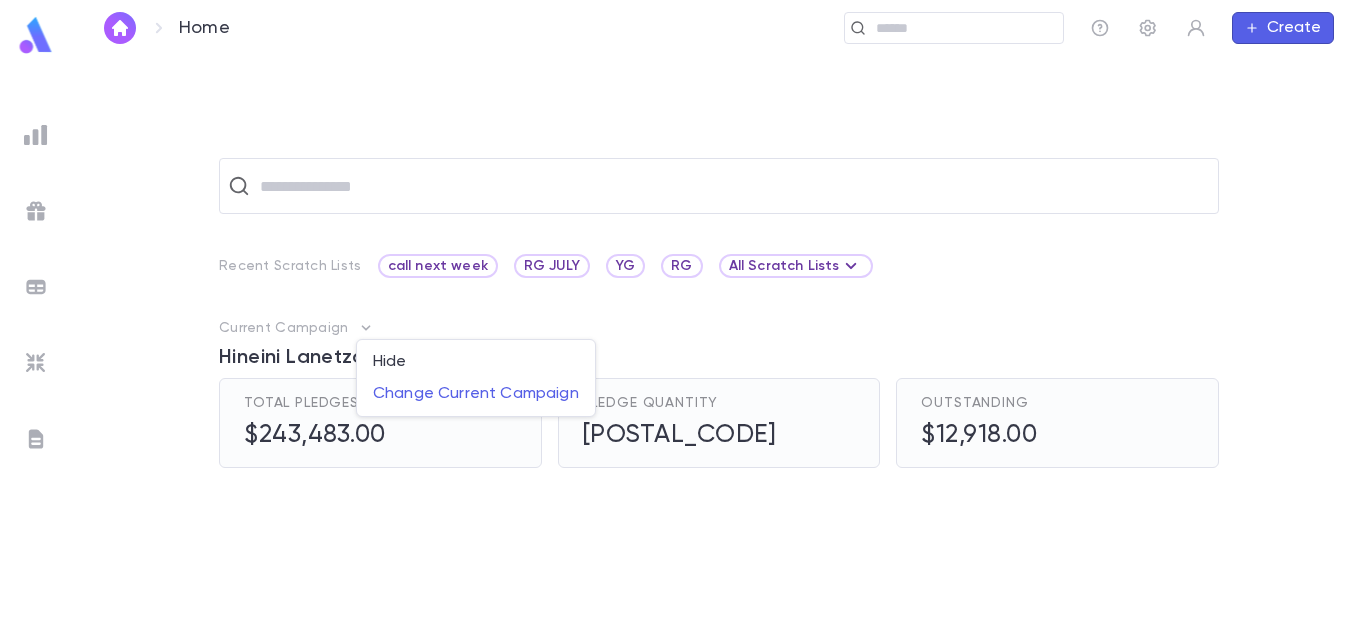 click at bounding box center [683, 320] 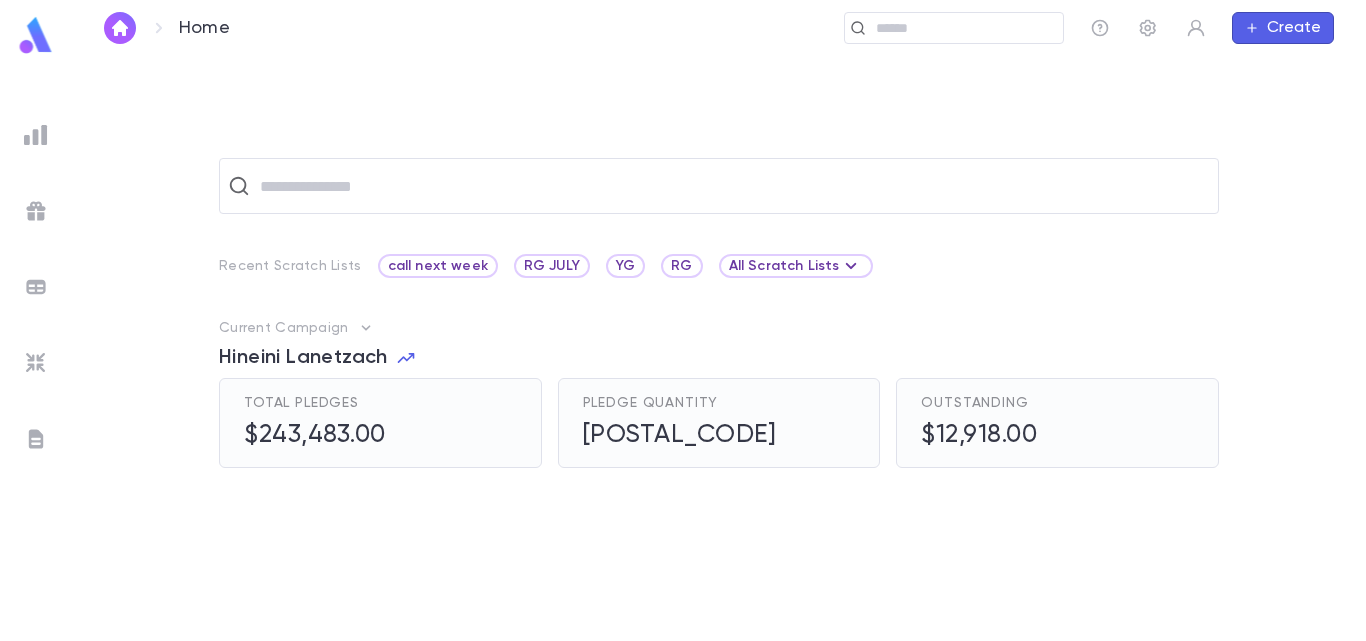 type 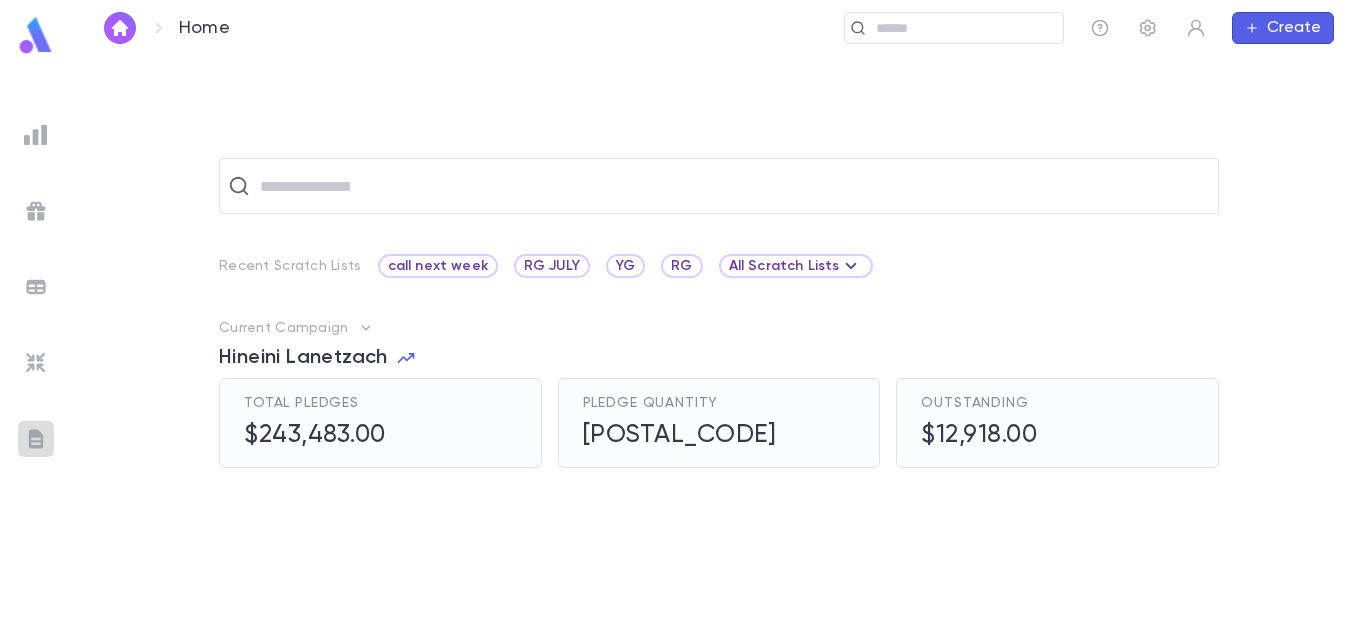 click at bounding box center [36, 439] 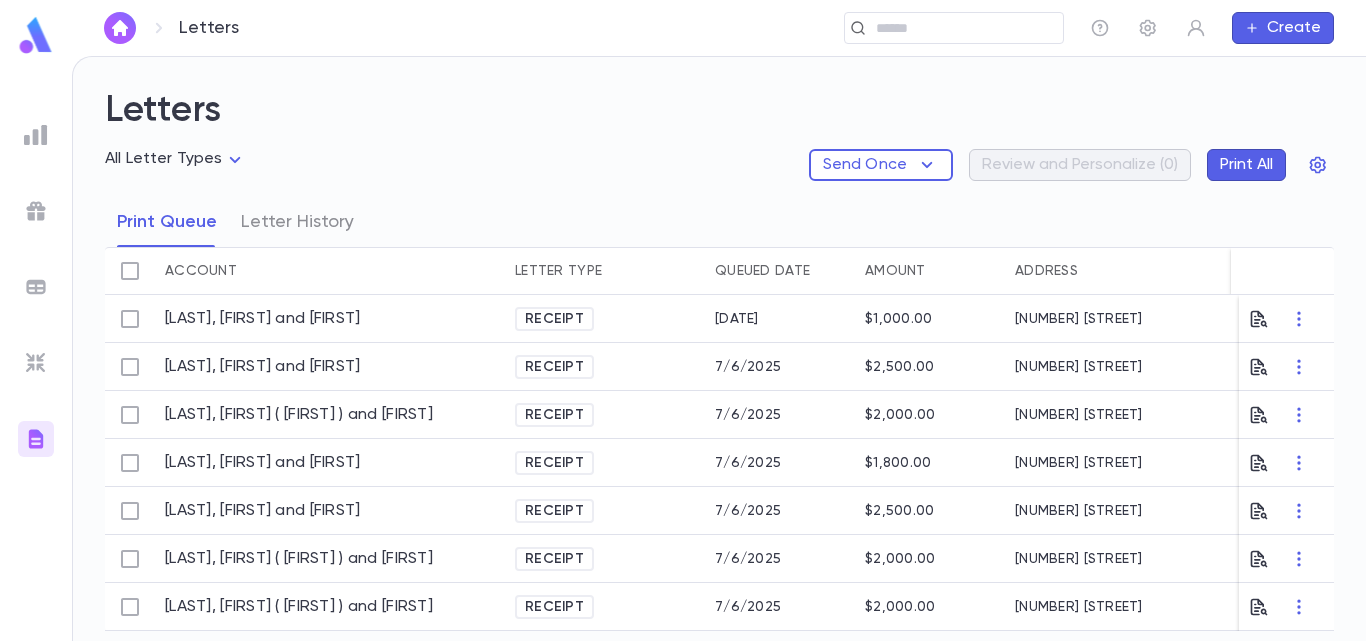 click at bounding box center [36, 135] 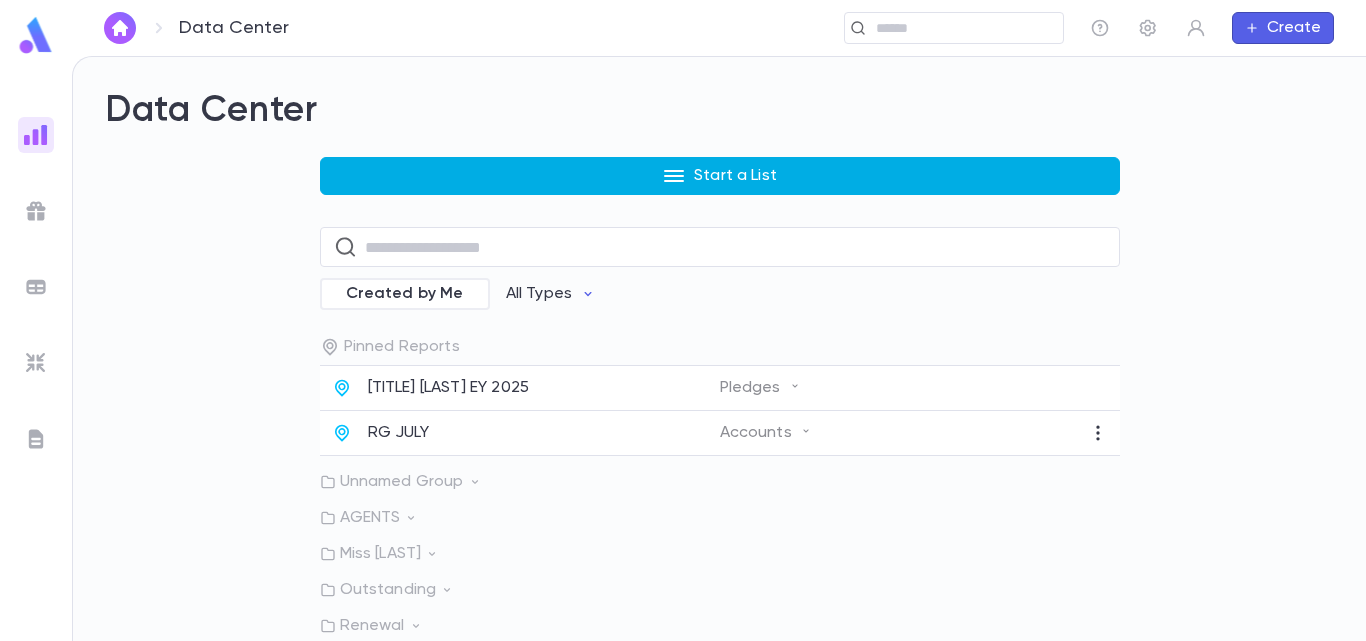 click on "Start a List" at bounding box center (735, 176) 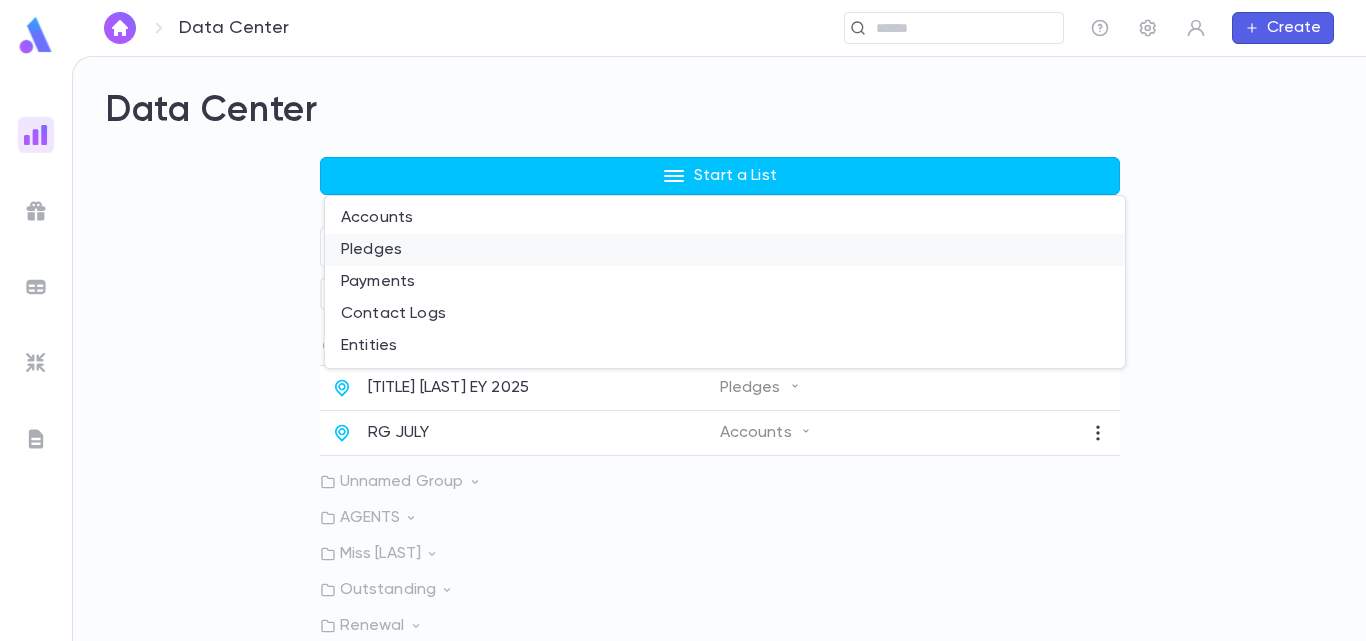 click on "Pledges" at bounding box center (725, 250) 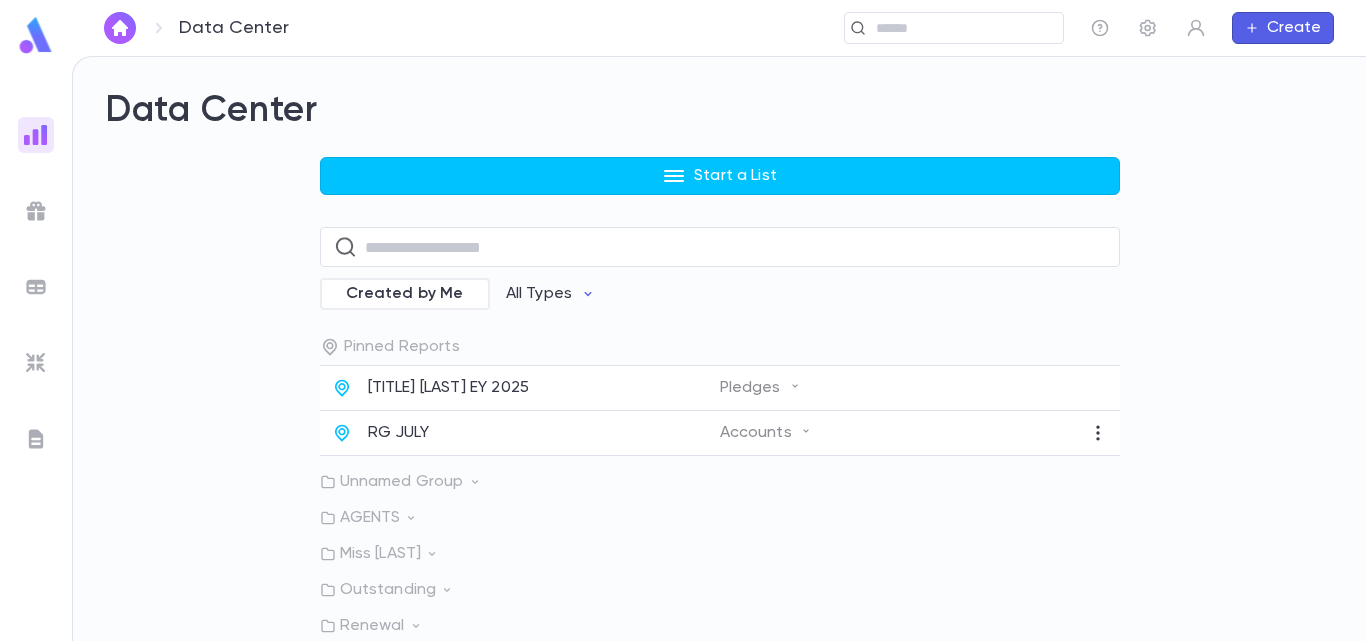 click at bounding box center [674, 176] 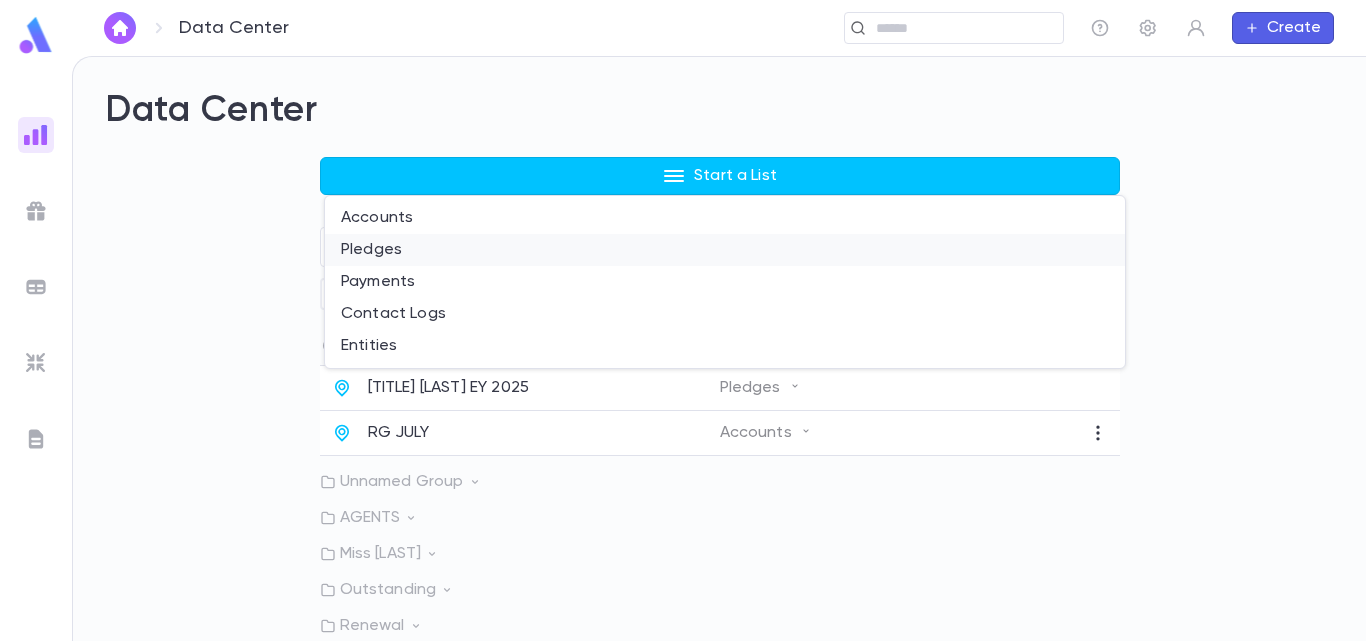 click on "Pledges" at bounding box center [725, 250] 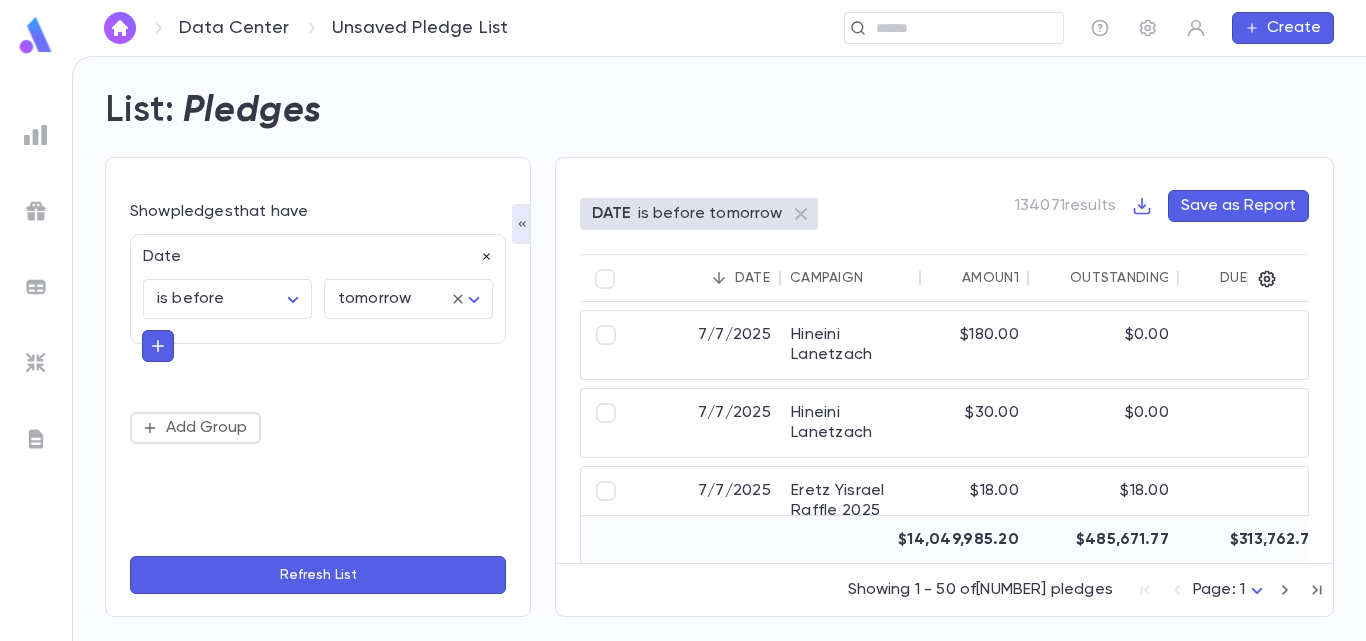 click at bounding box center (487, 257) 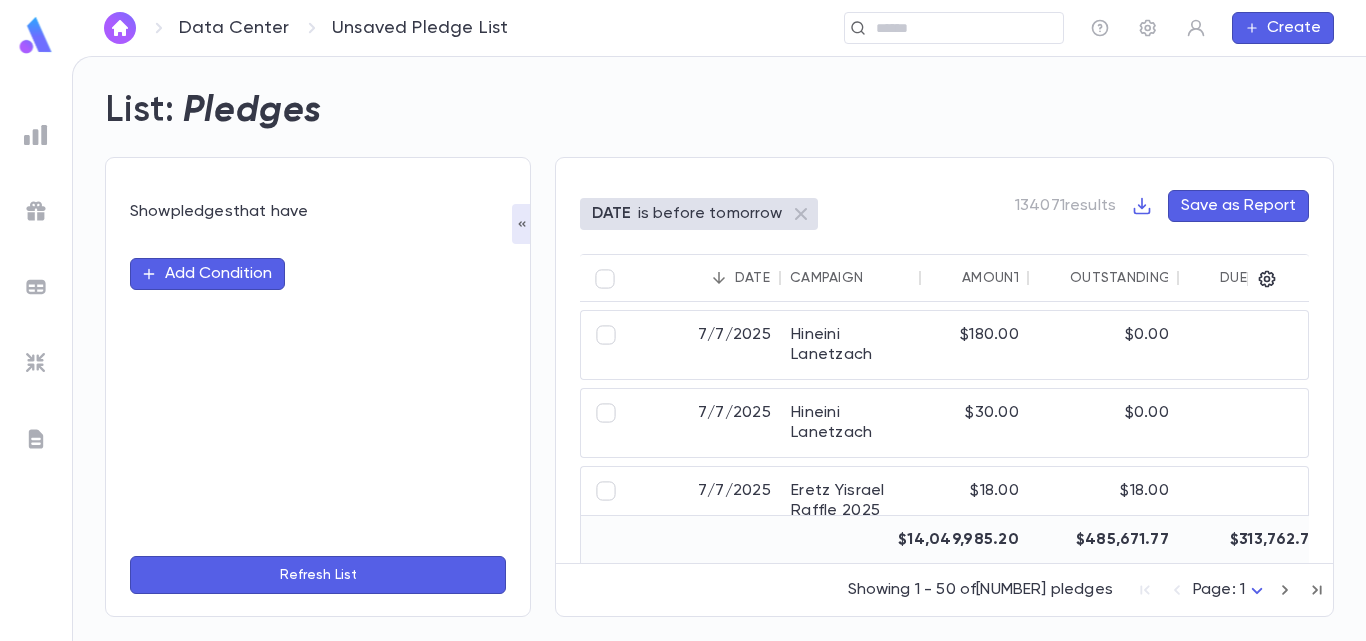 click on "Add Condition" at bounding box center (207, 274) 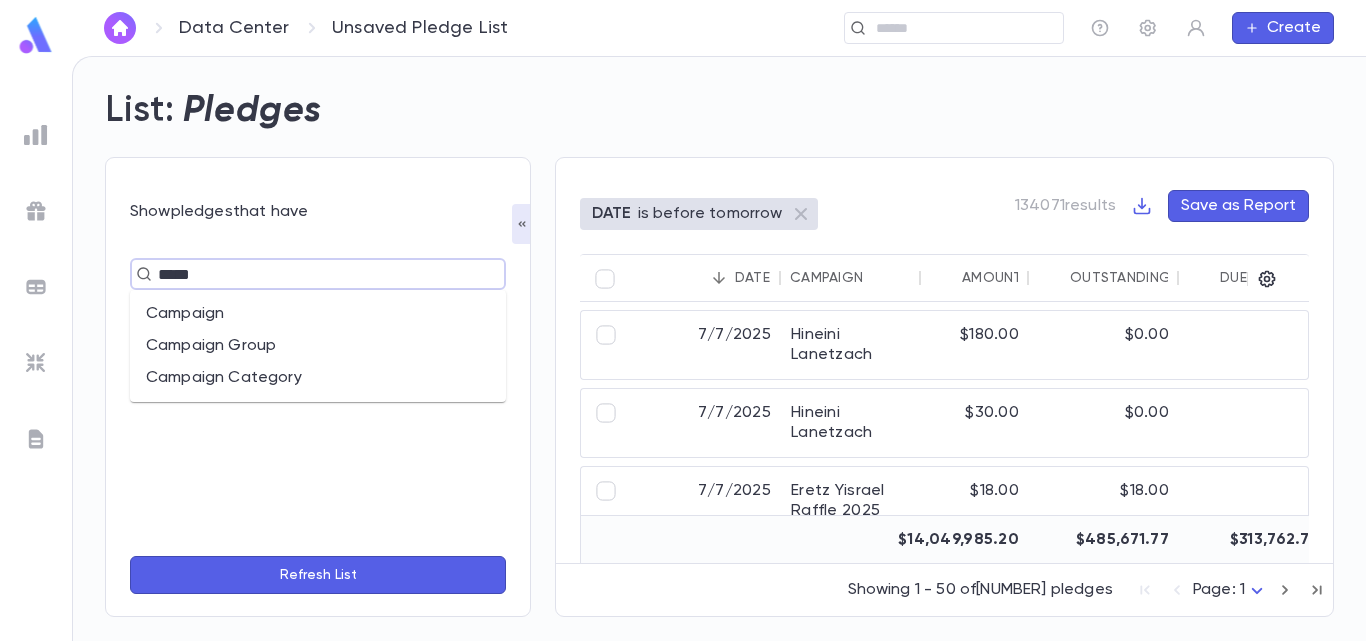 click on "Campaign" at bounding box center (318, 314) 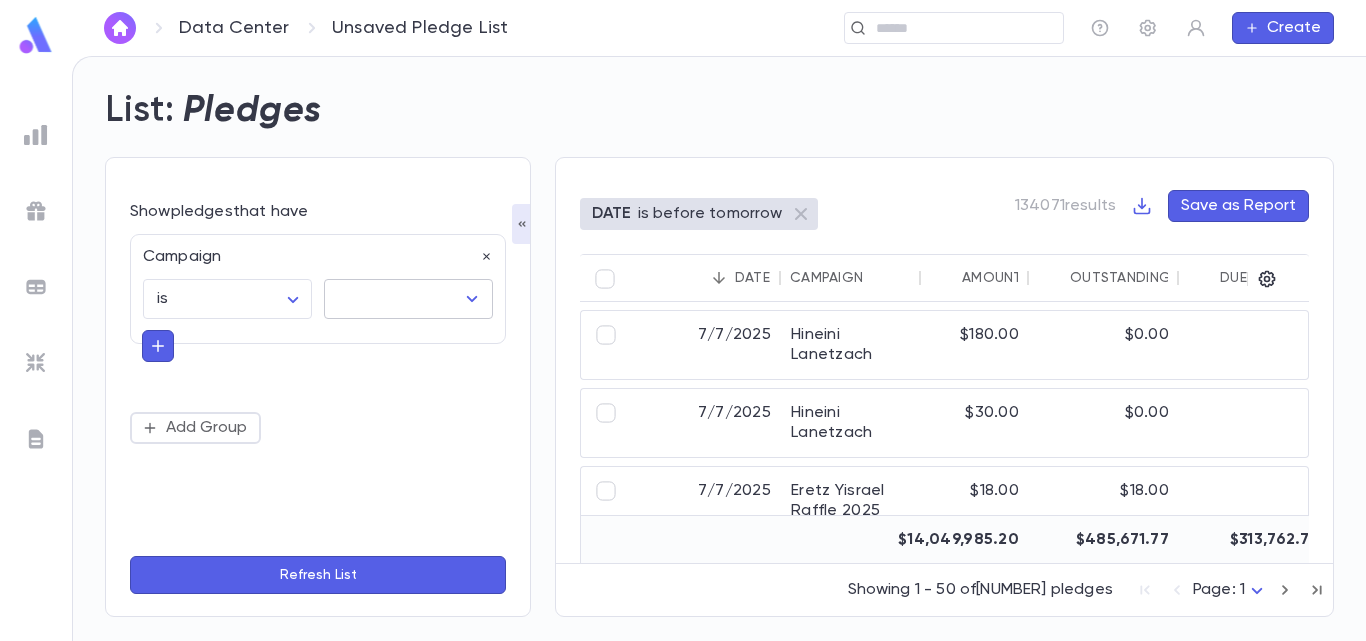 click at bounding box center [393, 299] 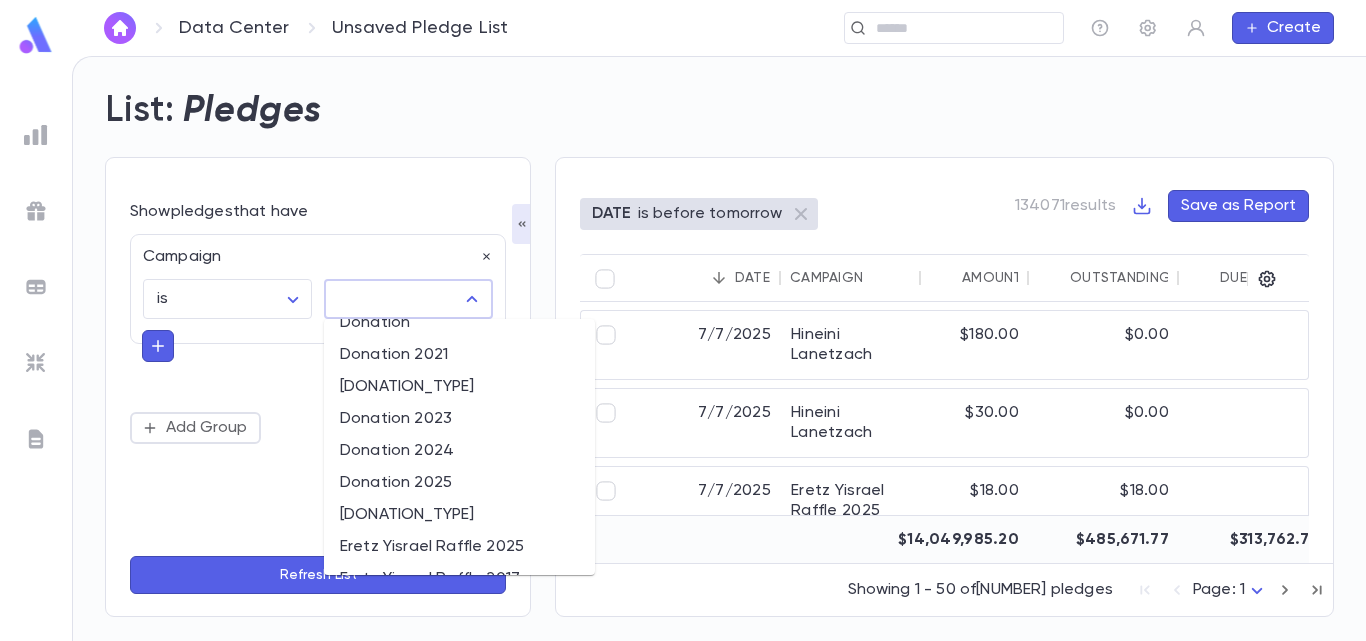 scroll, scrollTop: 800, scrollLeft: 0, axis: vertical 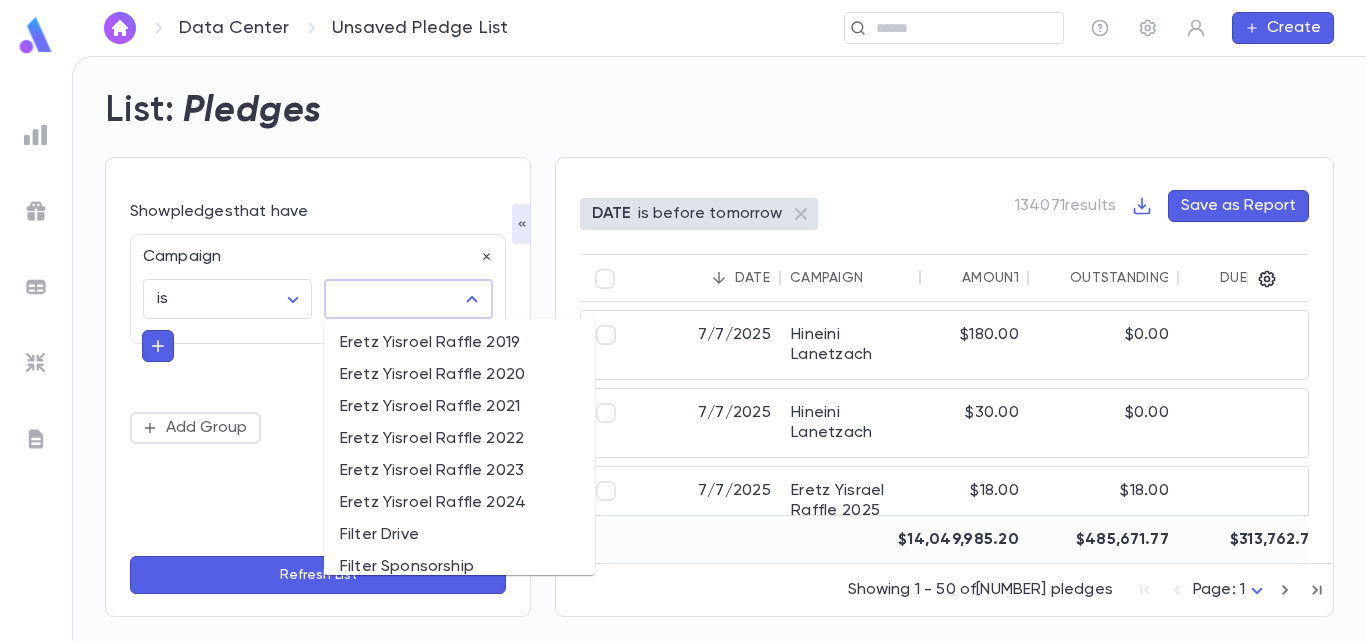 click on "Eretz Yisroel Raffle 2024" at bounding box center (459, 503) 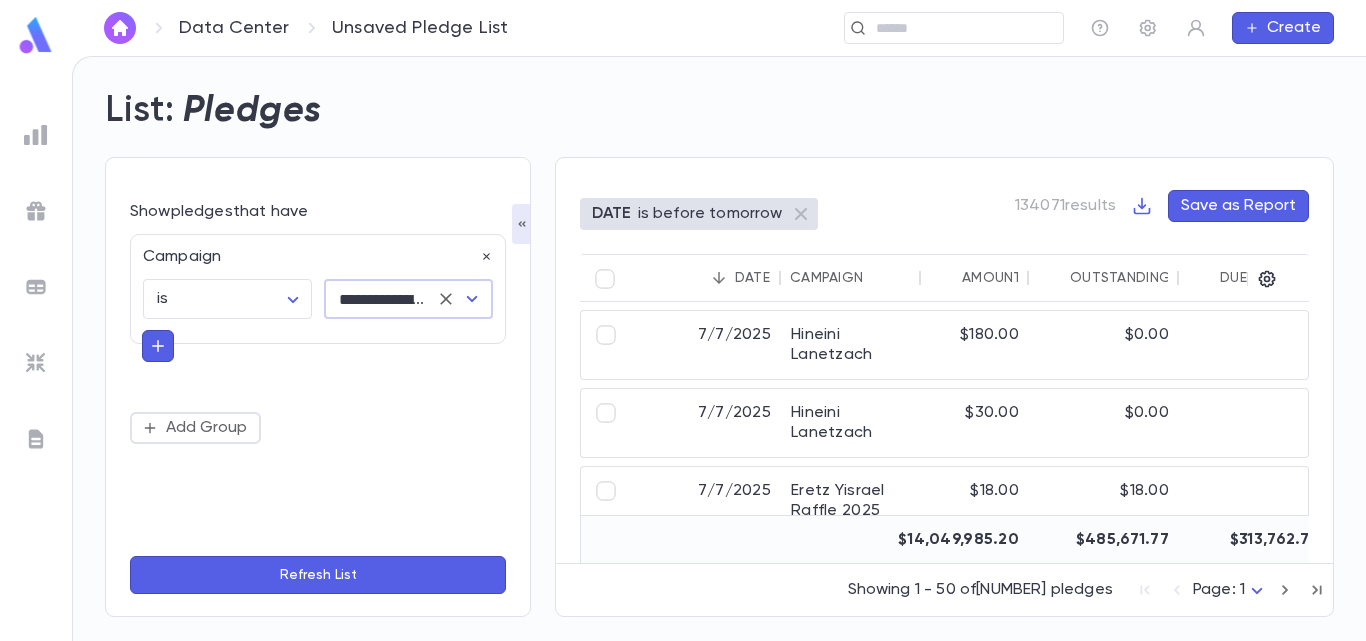 click at bounding box center [472, 299] 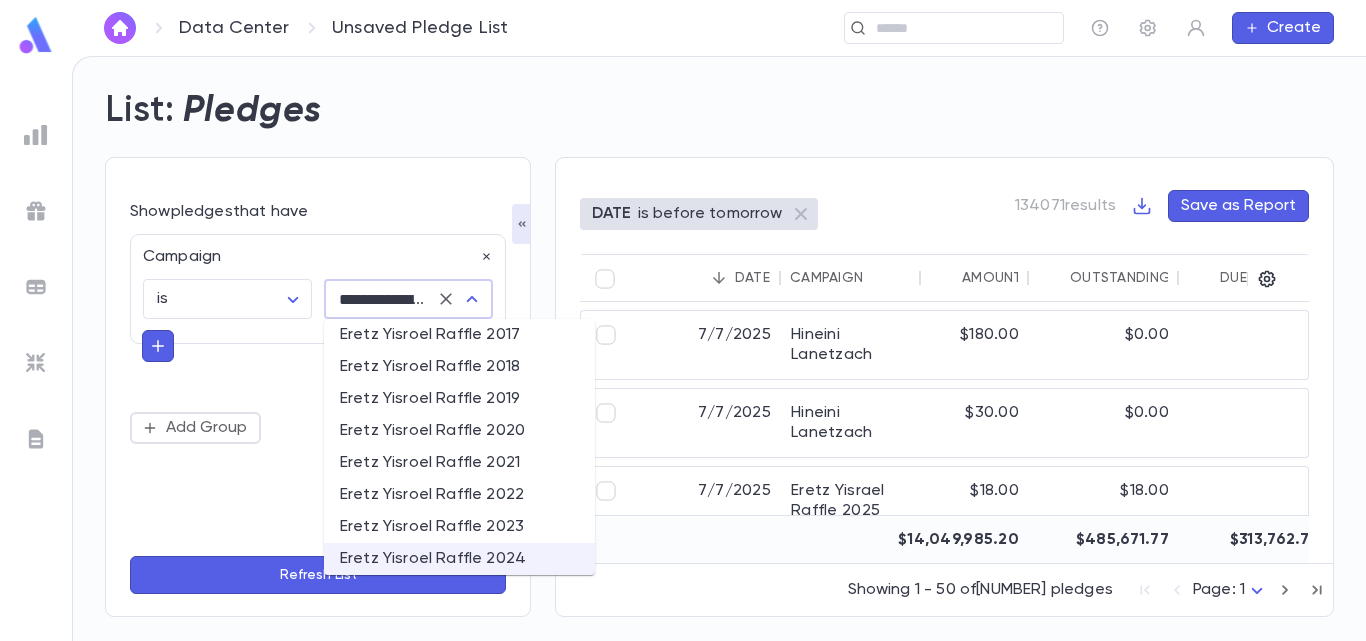 scroll, scrollTop: 844, scrollLeft: 0, axis: vertical 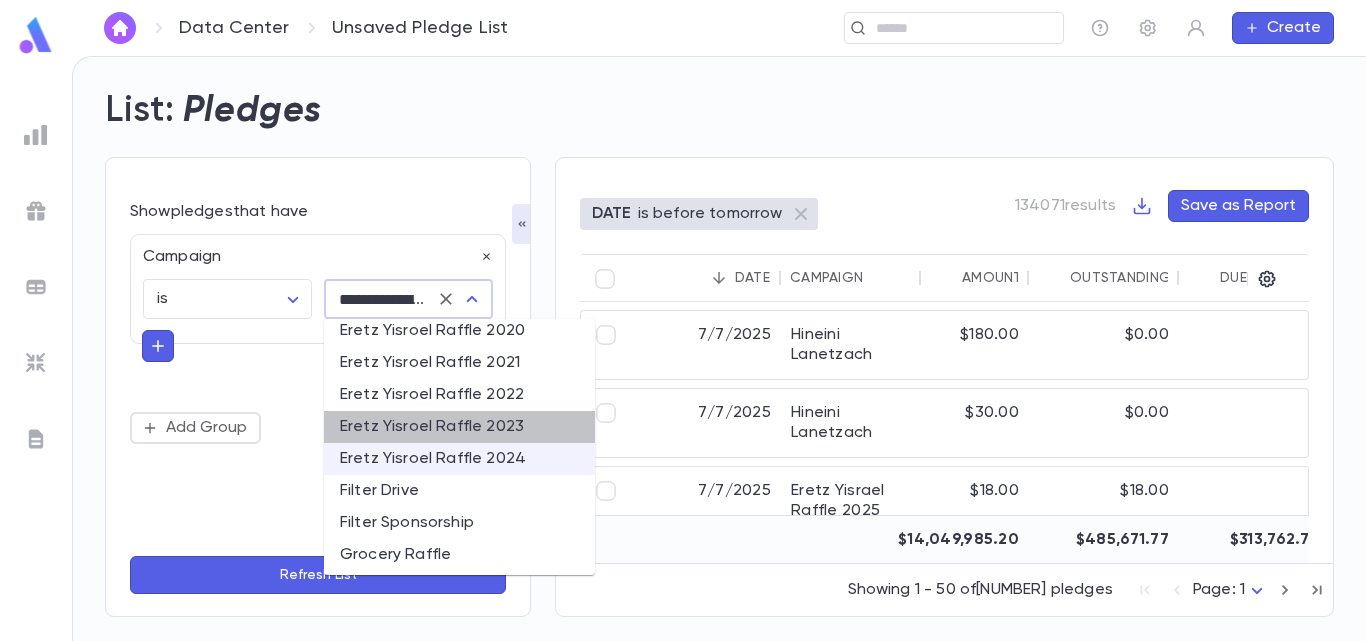 click on "Eretz Yisroel Raffle 2023" at bounding box center [459, 427] 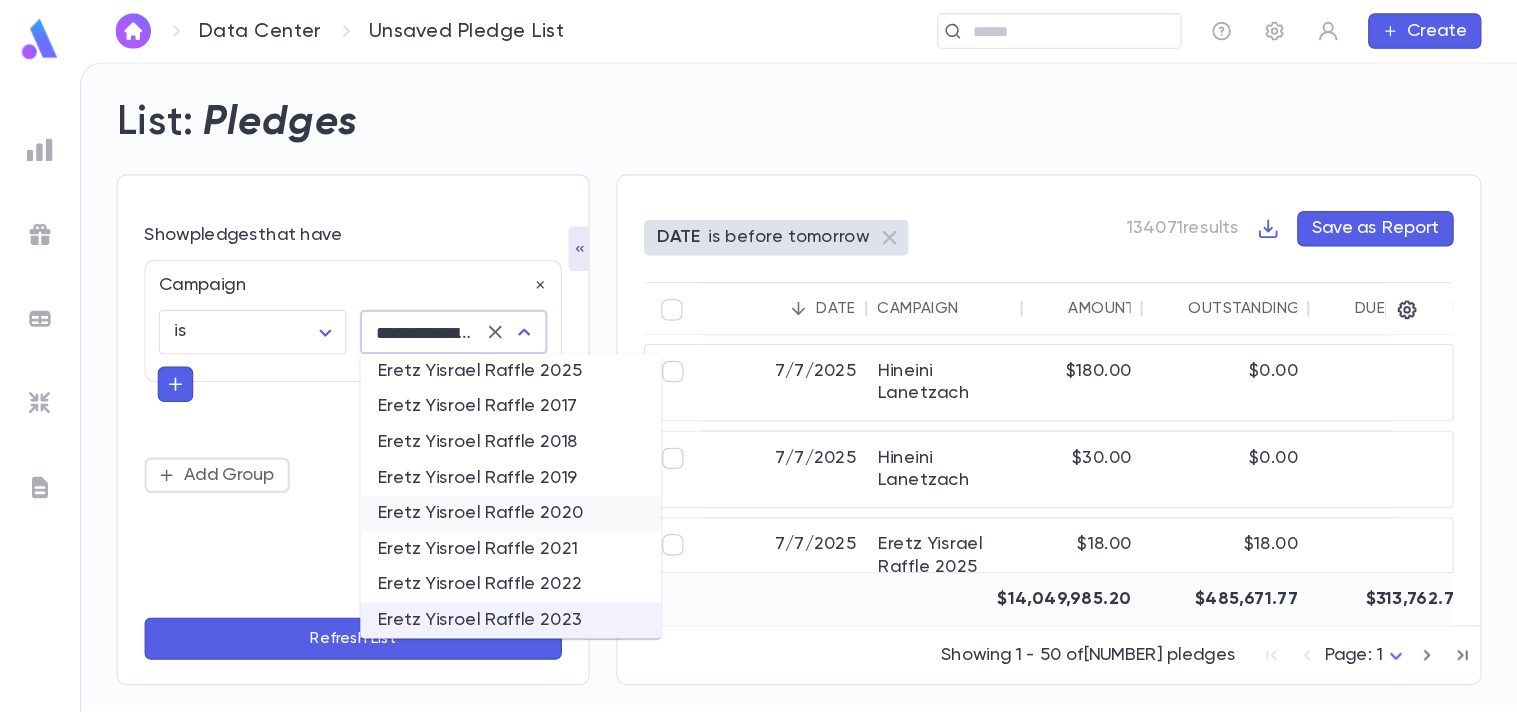 scroll, scrollTop: 712, scrollLeft: 0, axis: vertical 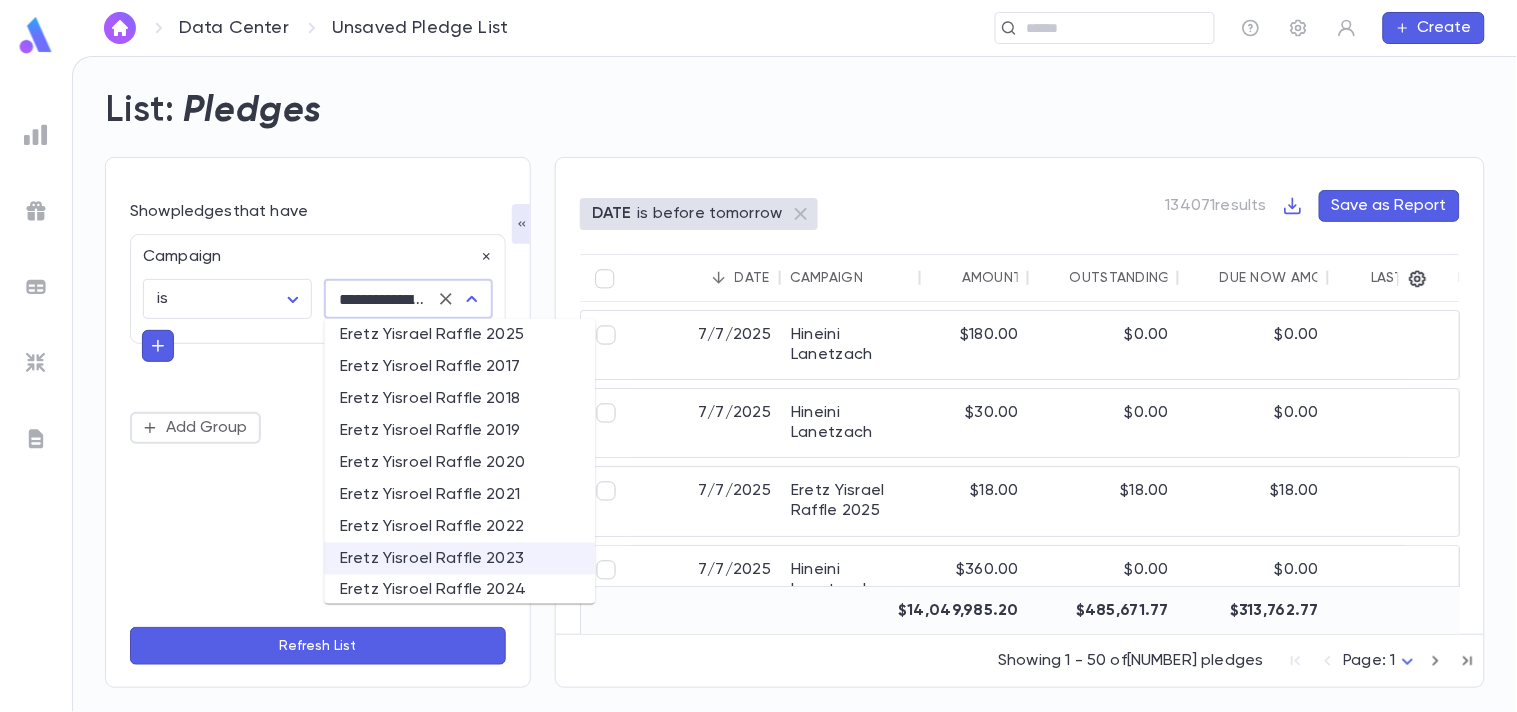 click on "Eretz Yisroel Raffle 2022" at bounding box center [459, 527] 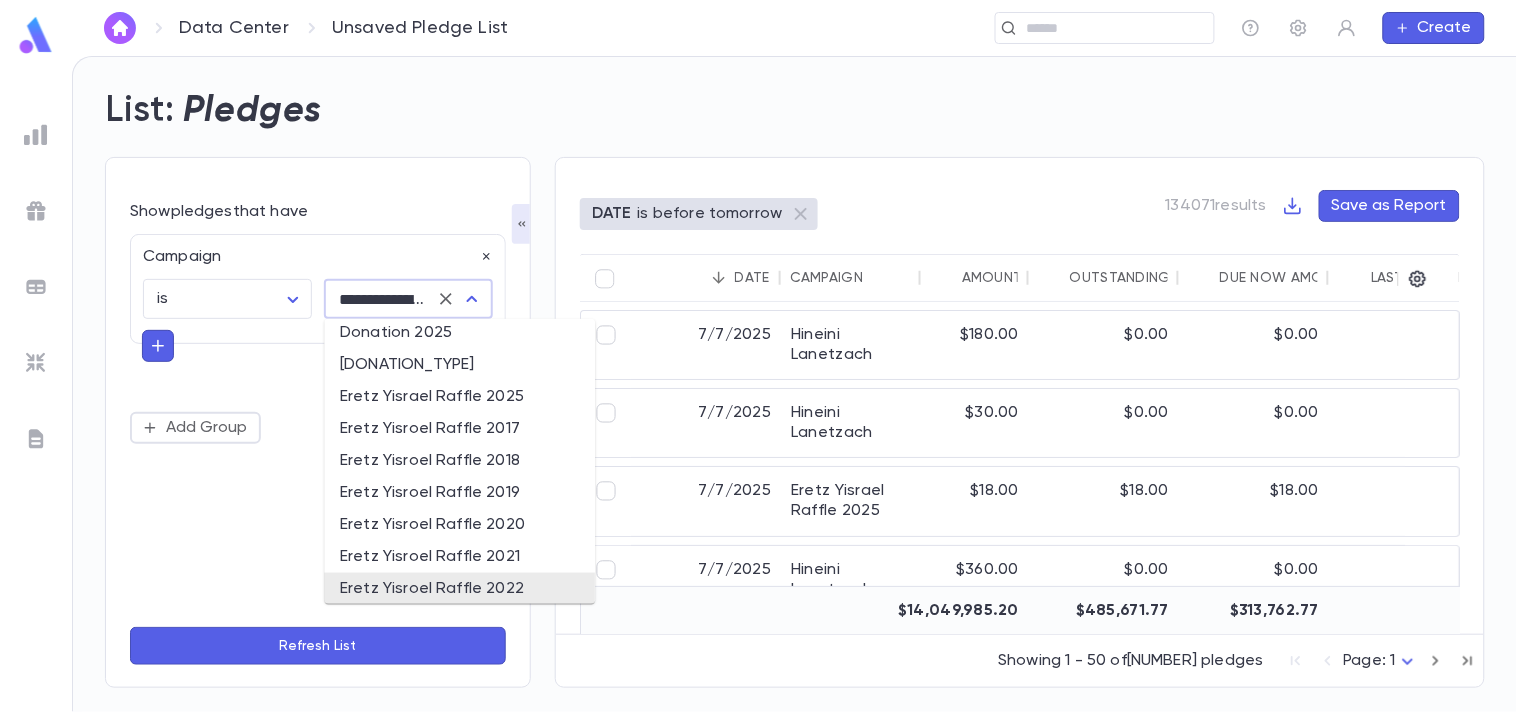 scroll, scrollTop: 761, scrollLeft: 0, axis: vertical 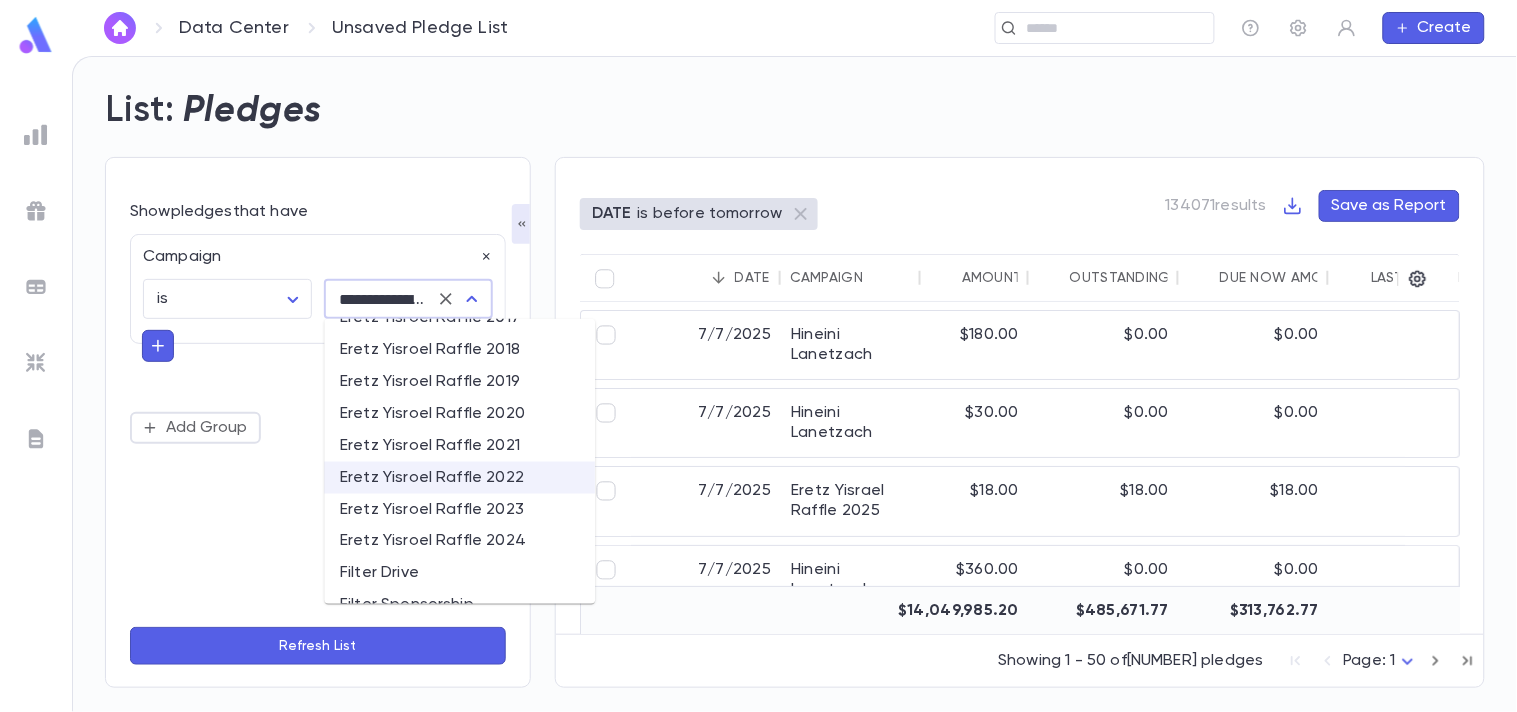 click on "Eretz Yisroel Raffle 2023" at bounding box center (459, 510) 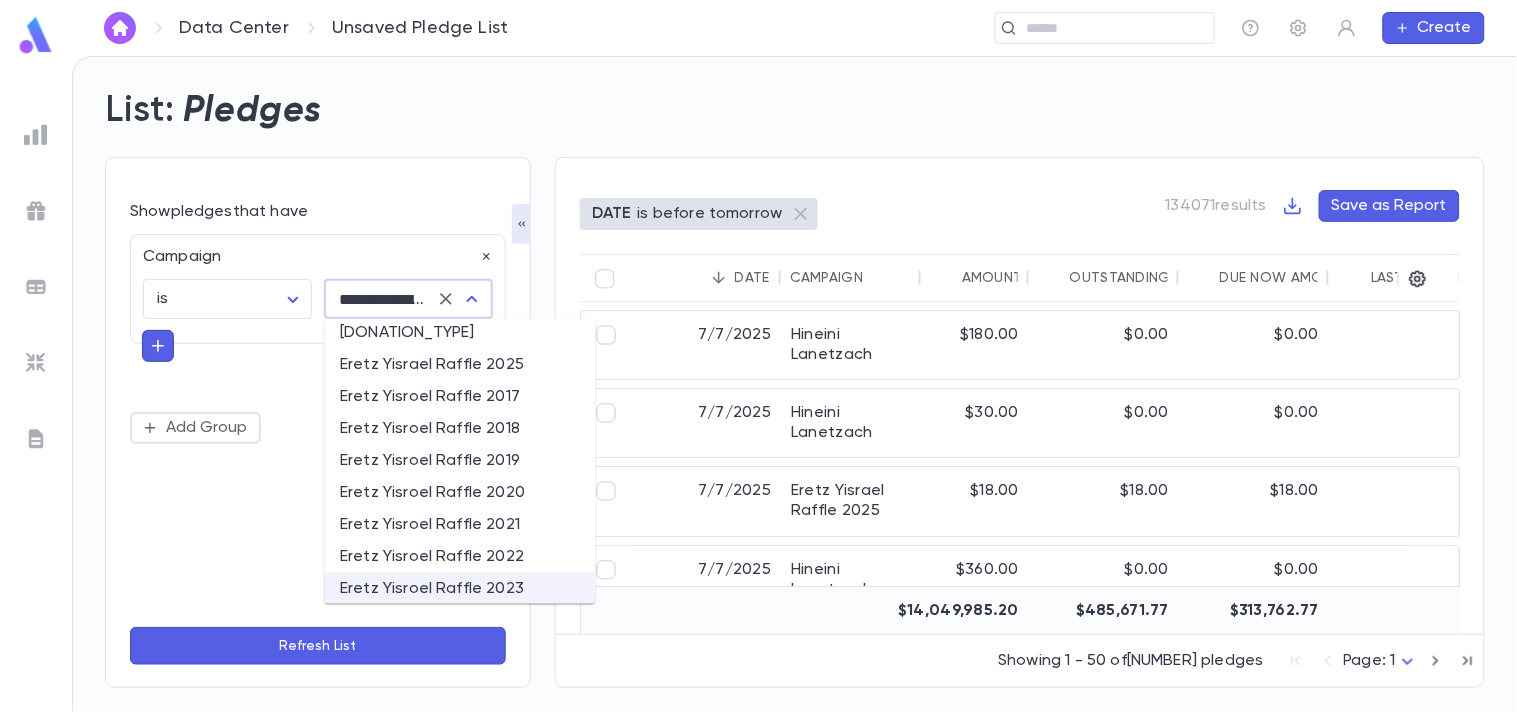 scroll, scrollTop: 904, scrollLeft: 0, axis: vertical 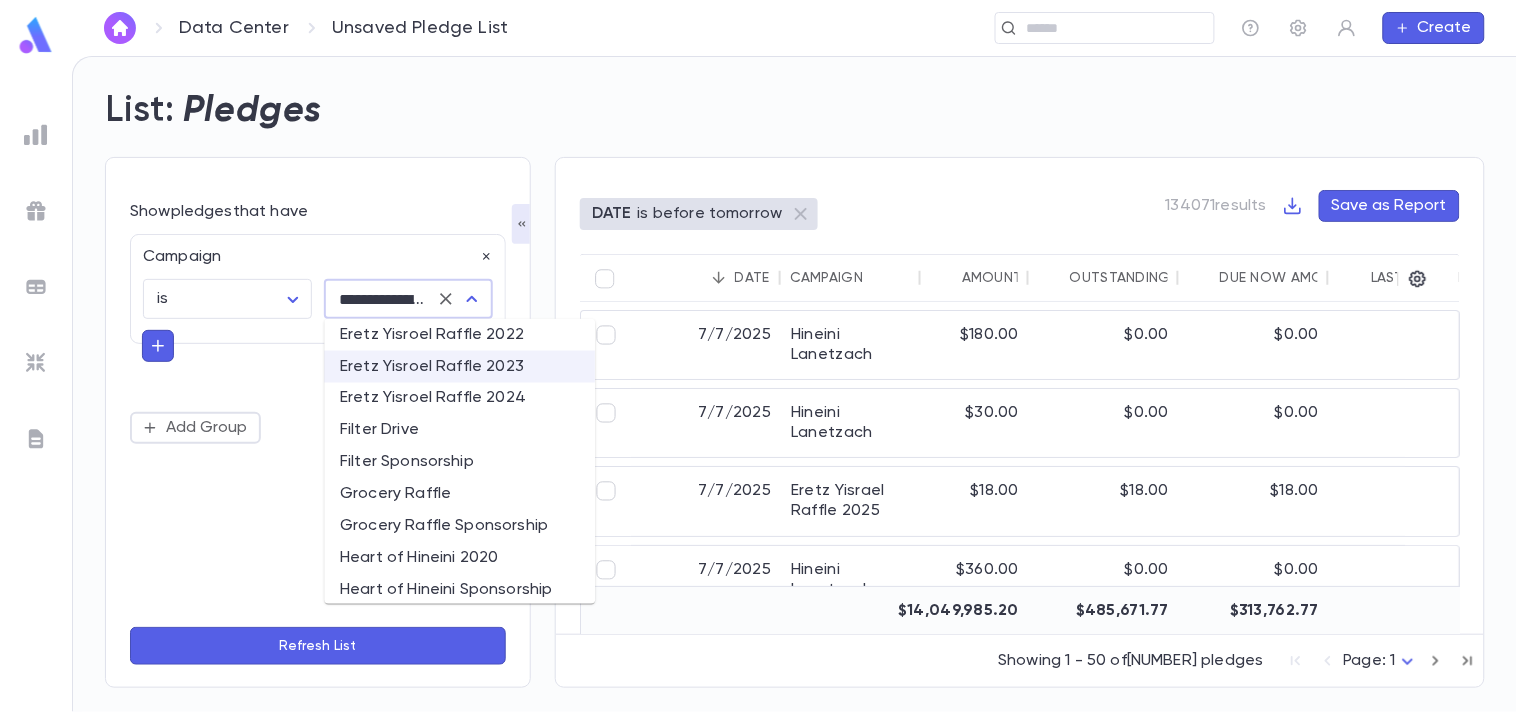 click on "Eretz Yisroel Raffle 2022" at bounding box center [459, 335] 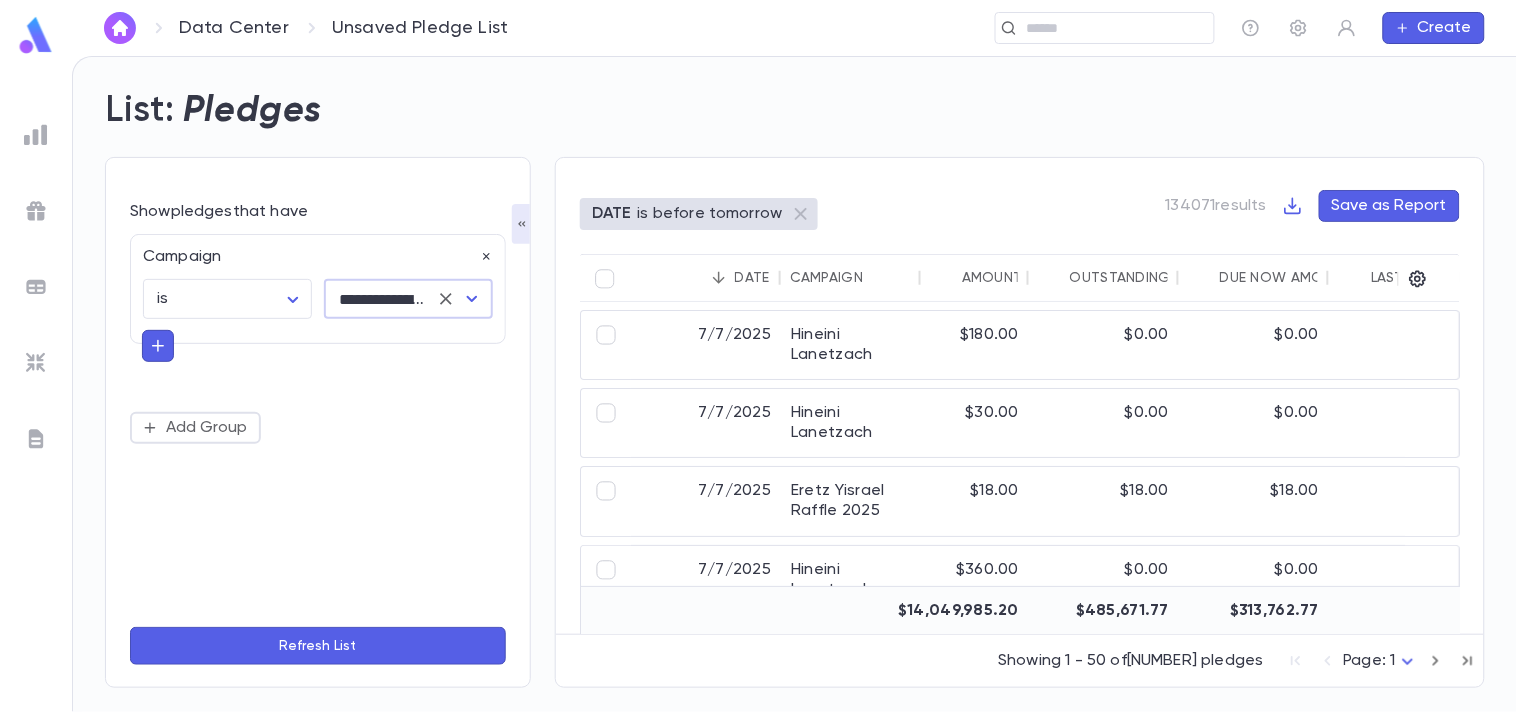 click at bounding box center (472, 299) 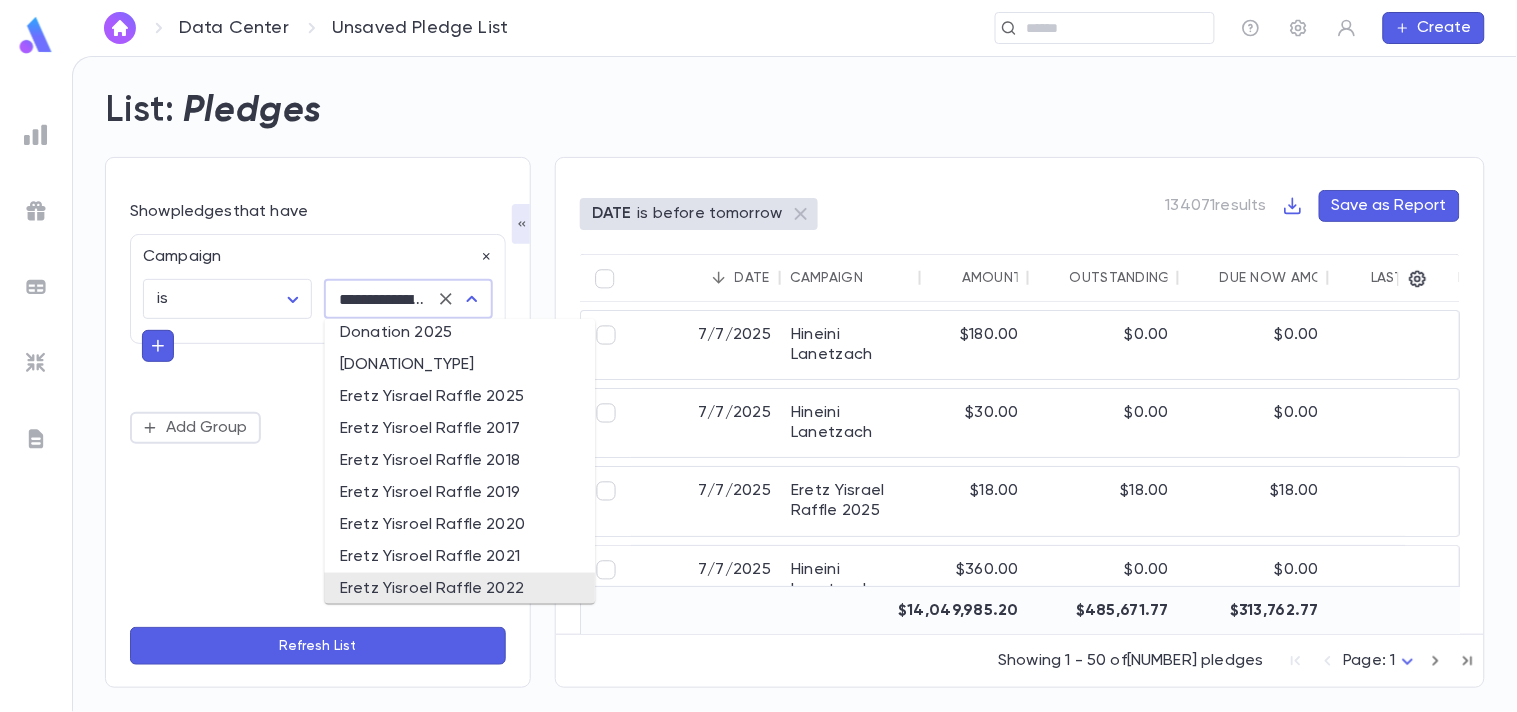 scroll, scrollTop: 761, scrollLeft: 0, axis: vertical 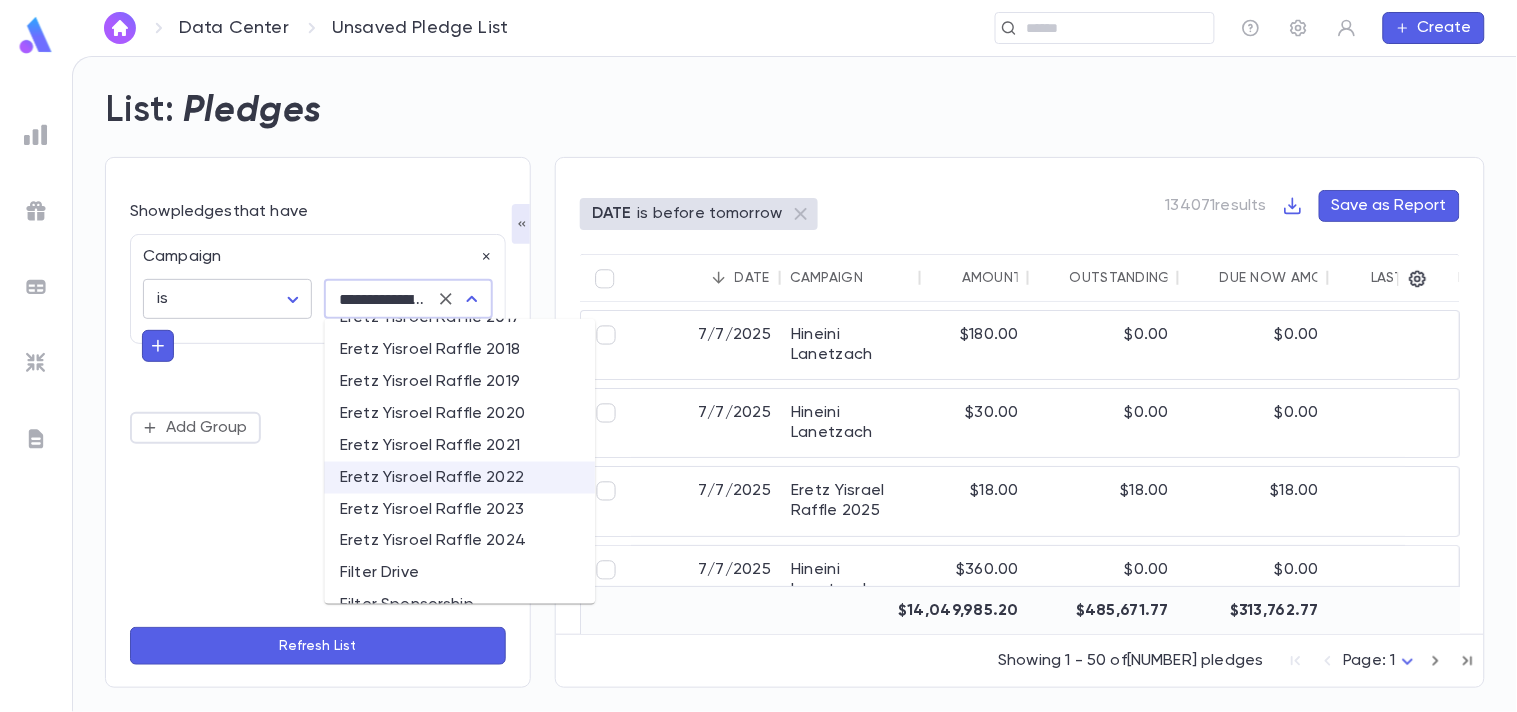 click on "**********" at bounding box center (758, 384) 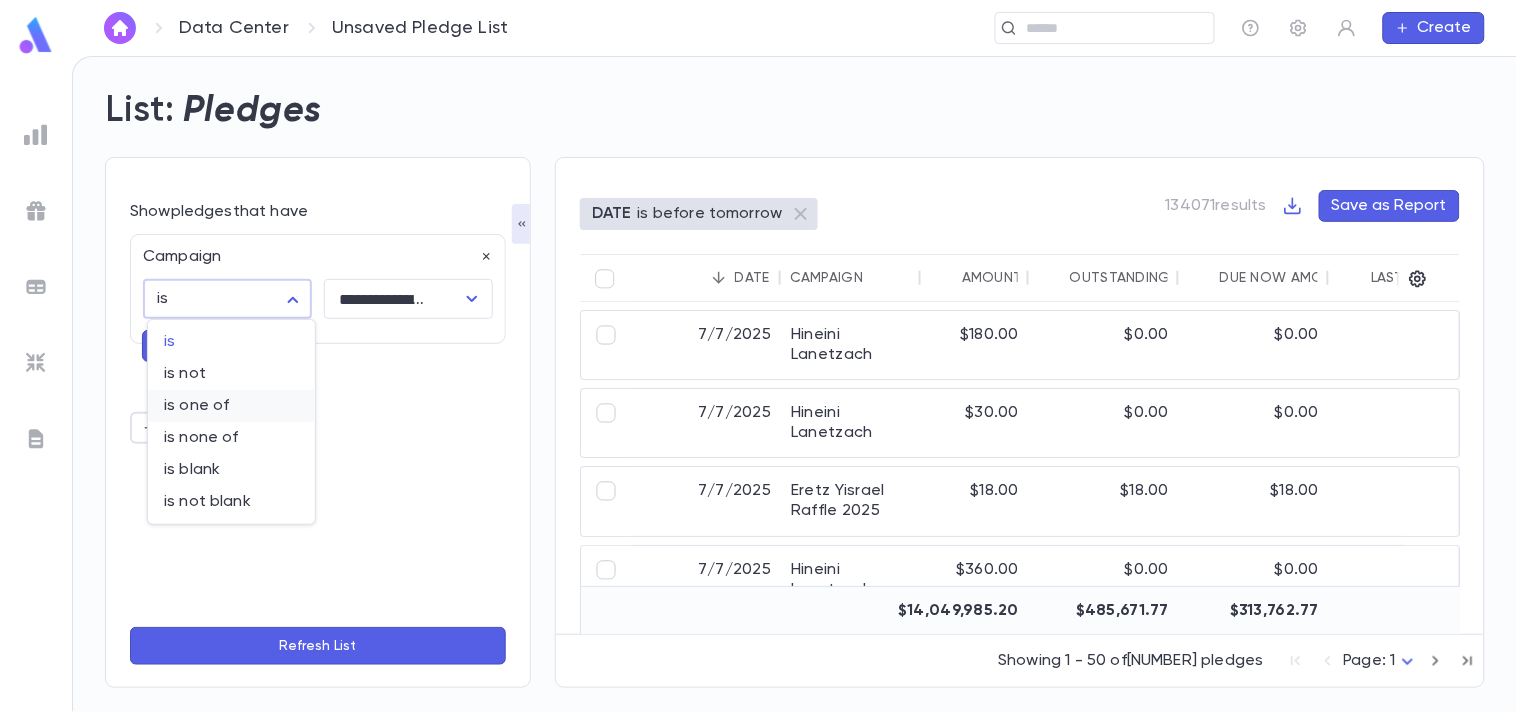 click on "is one of" at bounding box center (231, 342) 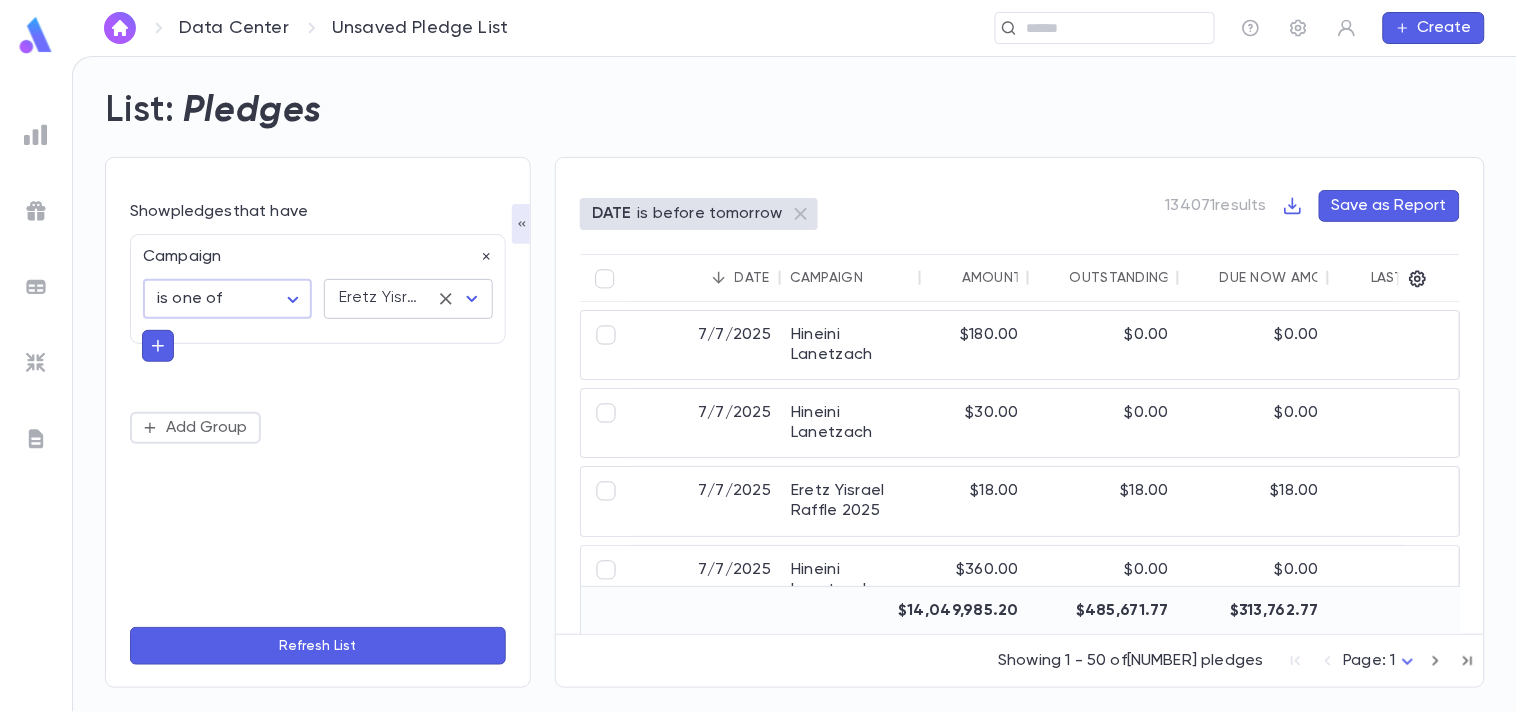 click at bounding box center [472, 299] 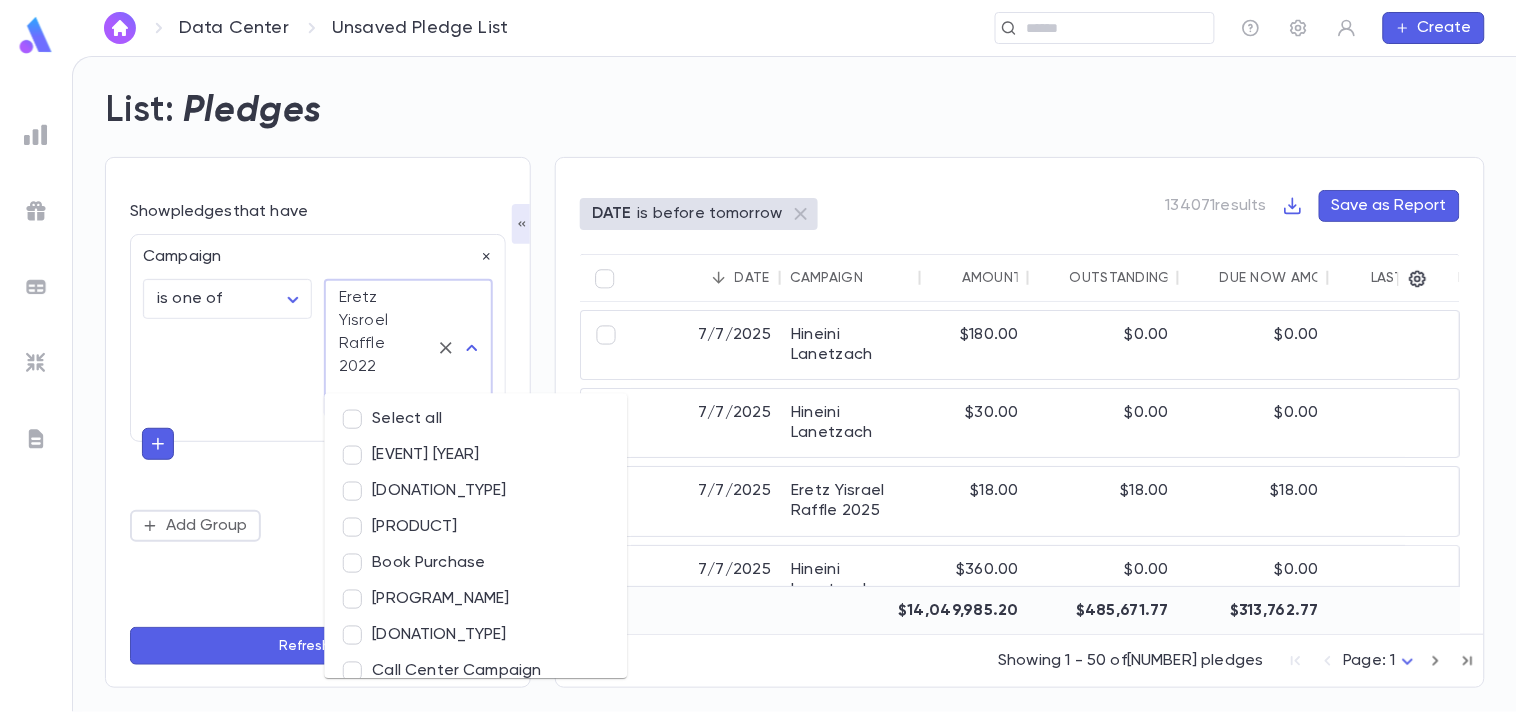scroll, scrollTop: 0, scrollLeft: 0, axis: both 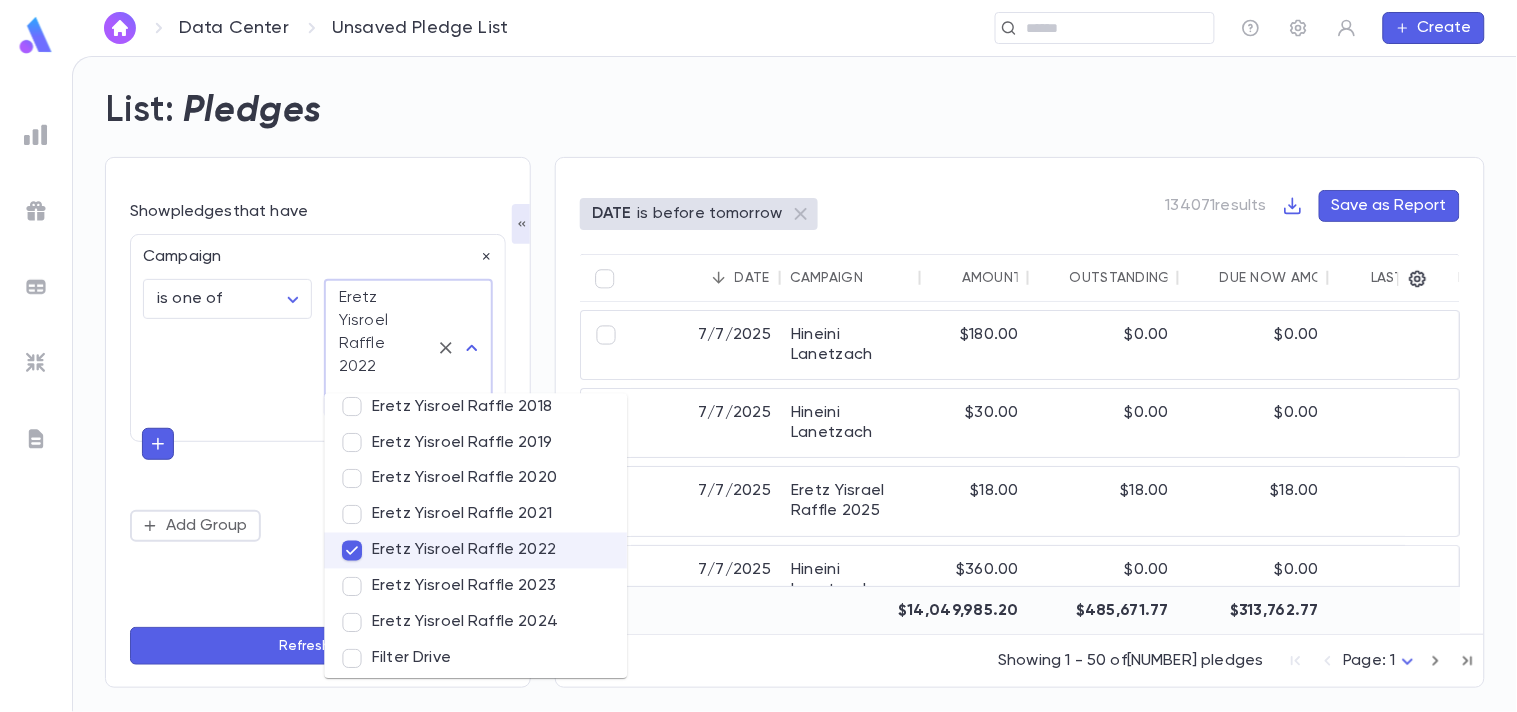 click on "Eretz Yisroel Raffle 2023" at bounding box center (475, 586) 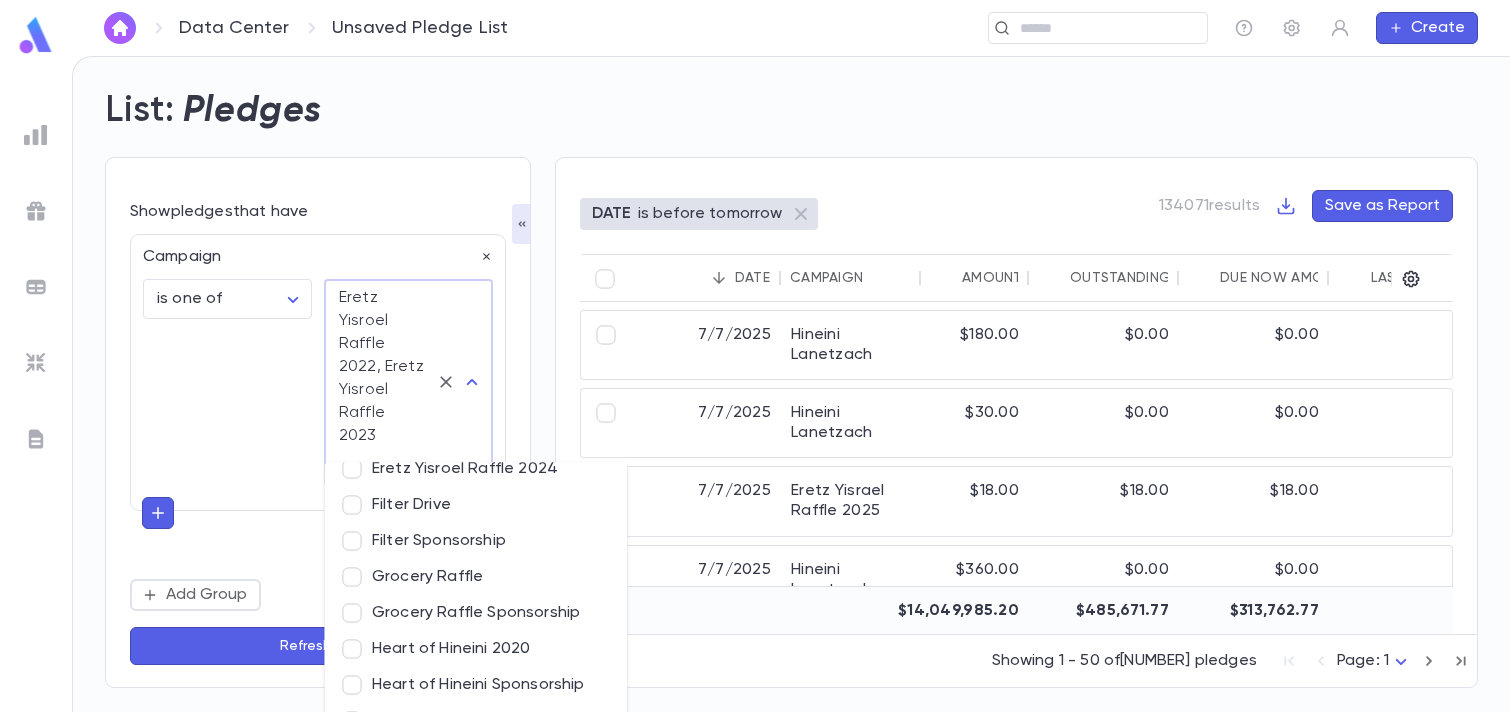 scroll, scrollTop: 1024, scrollLeft: 0, axis: vertical 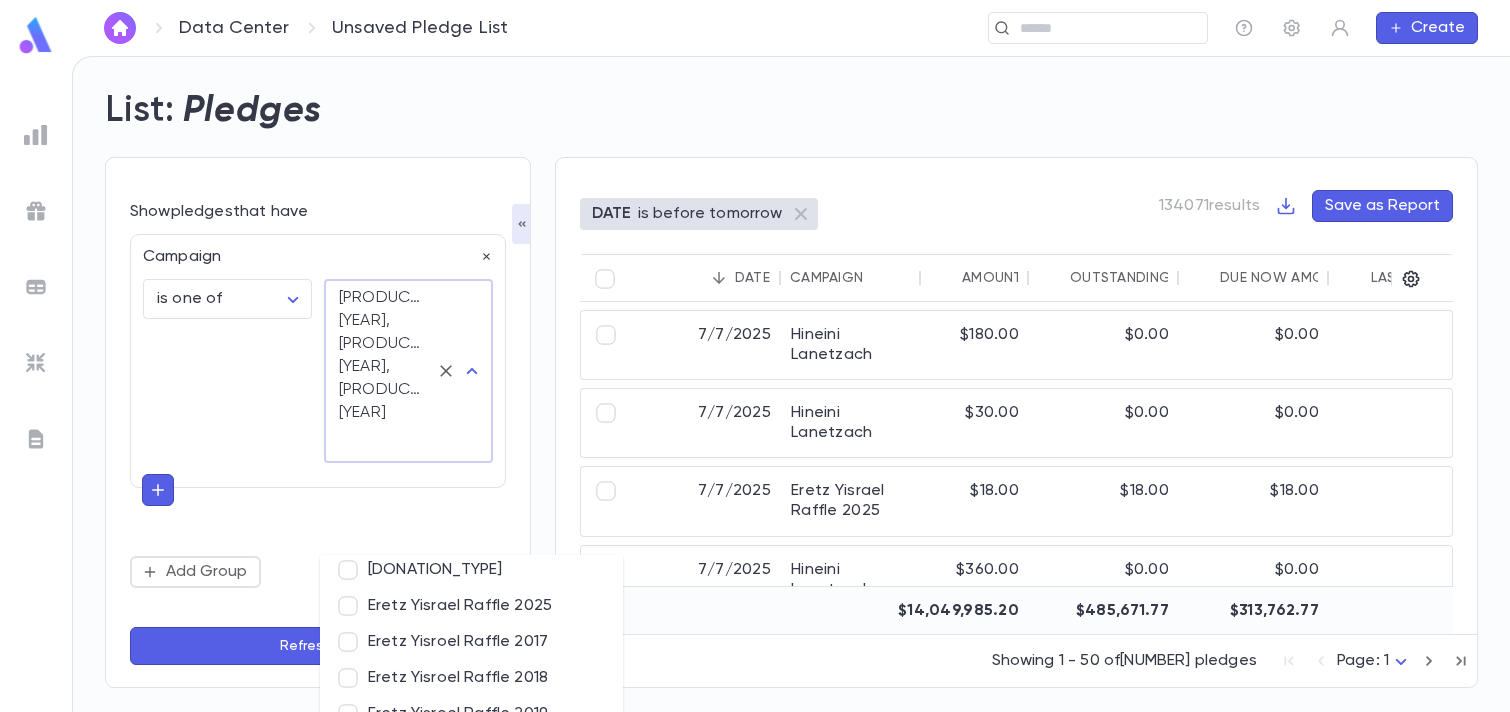 click on "Campaign is one of ** Eretz Yisroel Raffle 2022, Eretz Yisroel Raffle 2023, Eretz Yisroel Raffle 2024 Add Group" at bounding box center [318, 422] 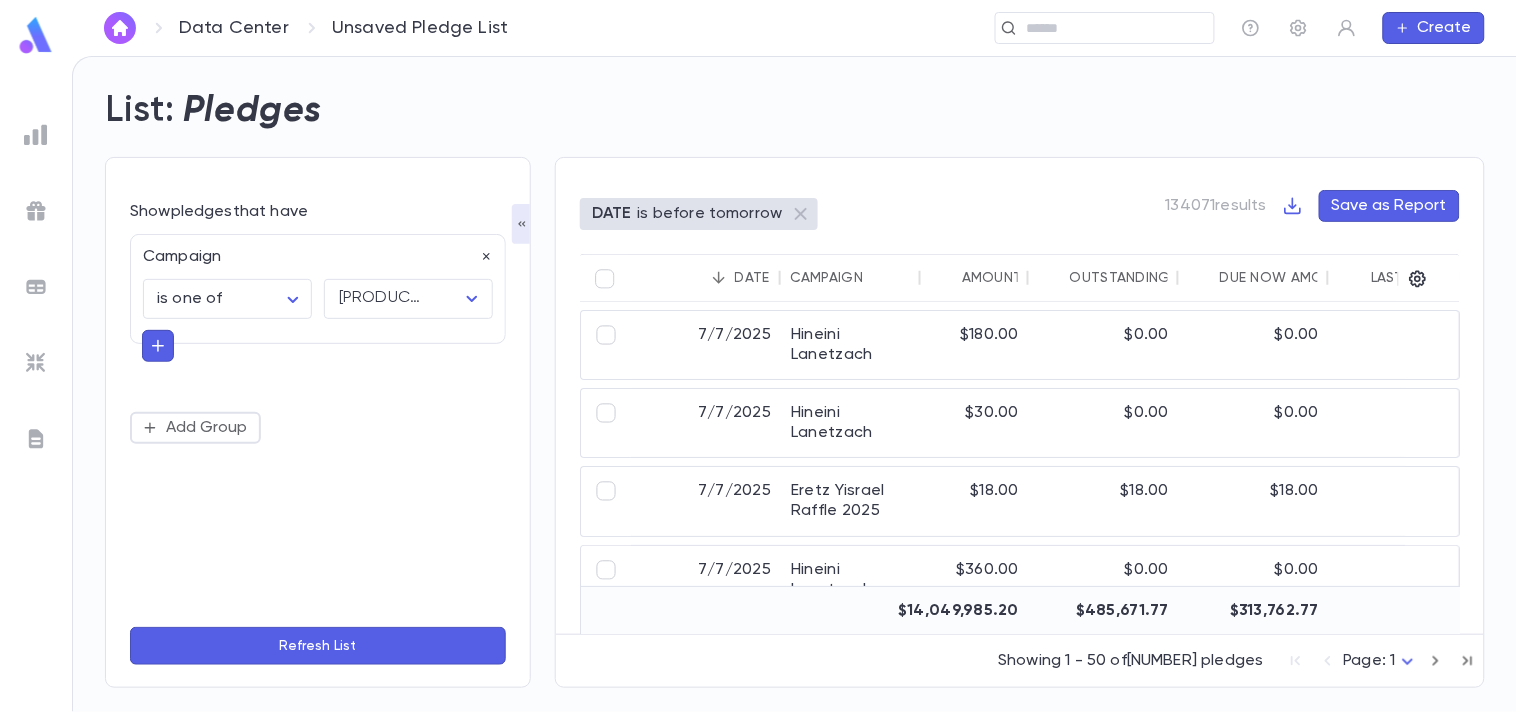 click on "Refresh List" at bounding box center [318, 646] 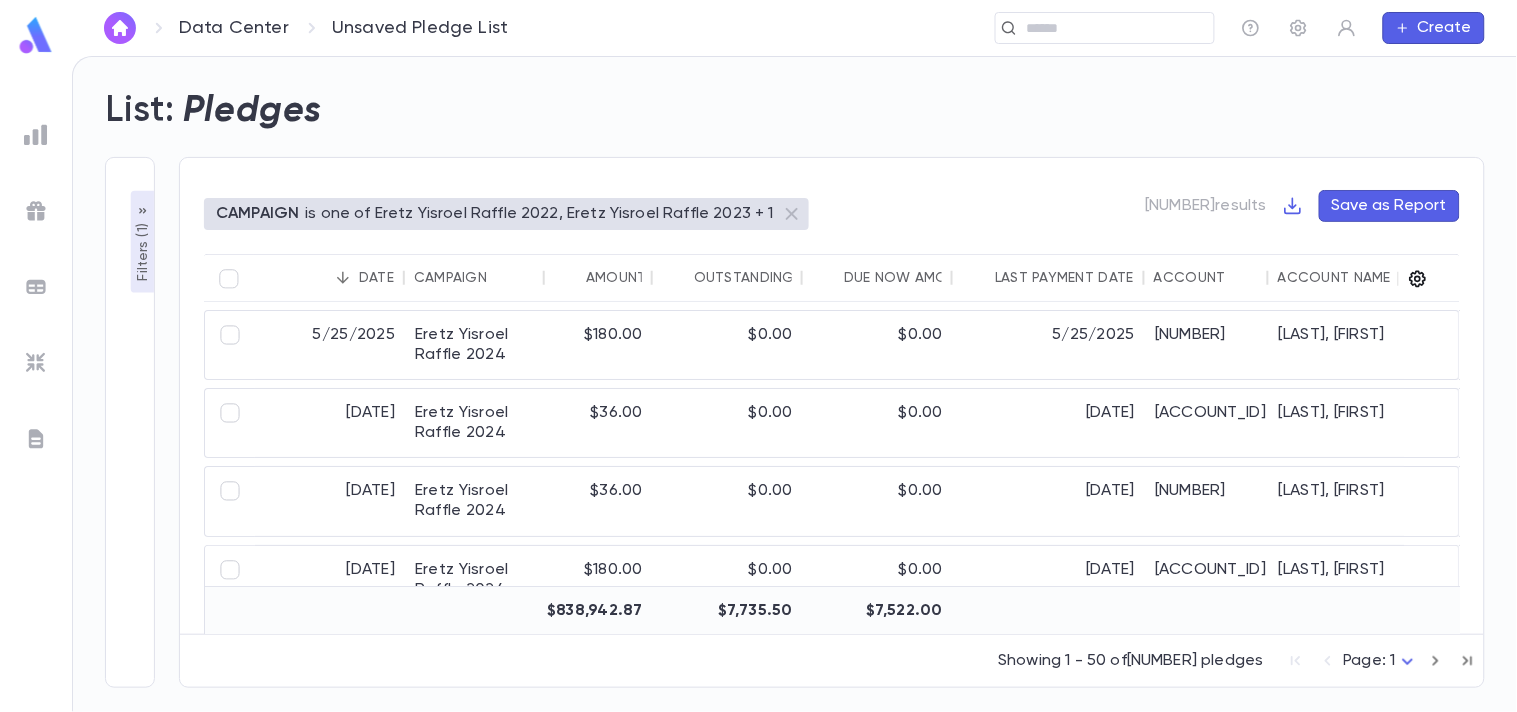 click at bounding box center [1418, 279] 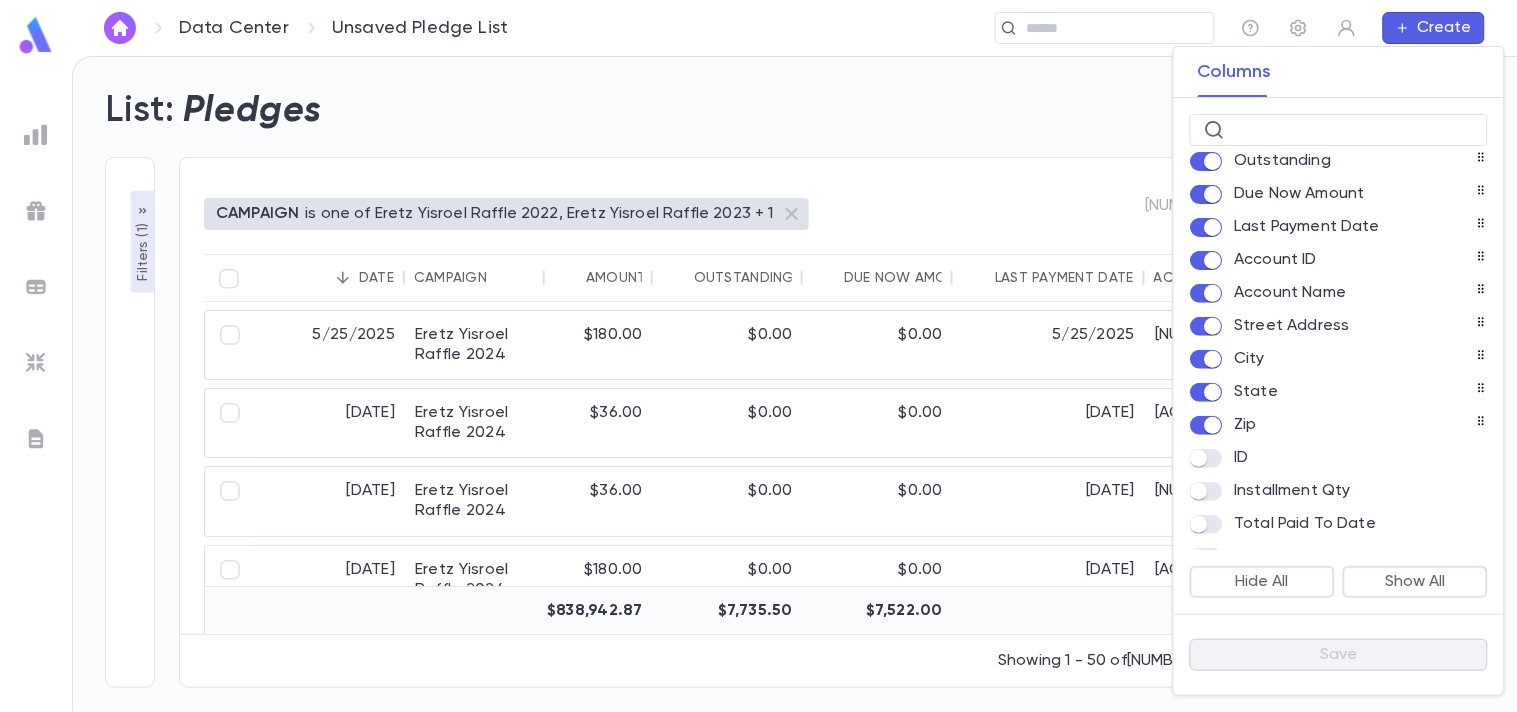 scroll, scrollTop: 0, scrollLeft: 0, axis: both 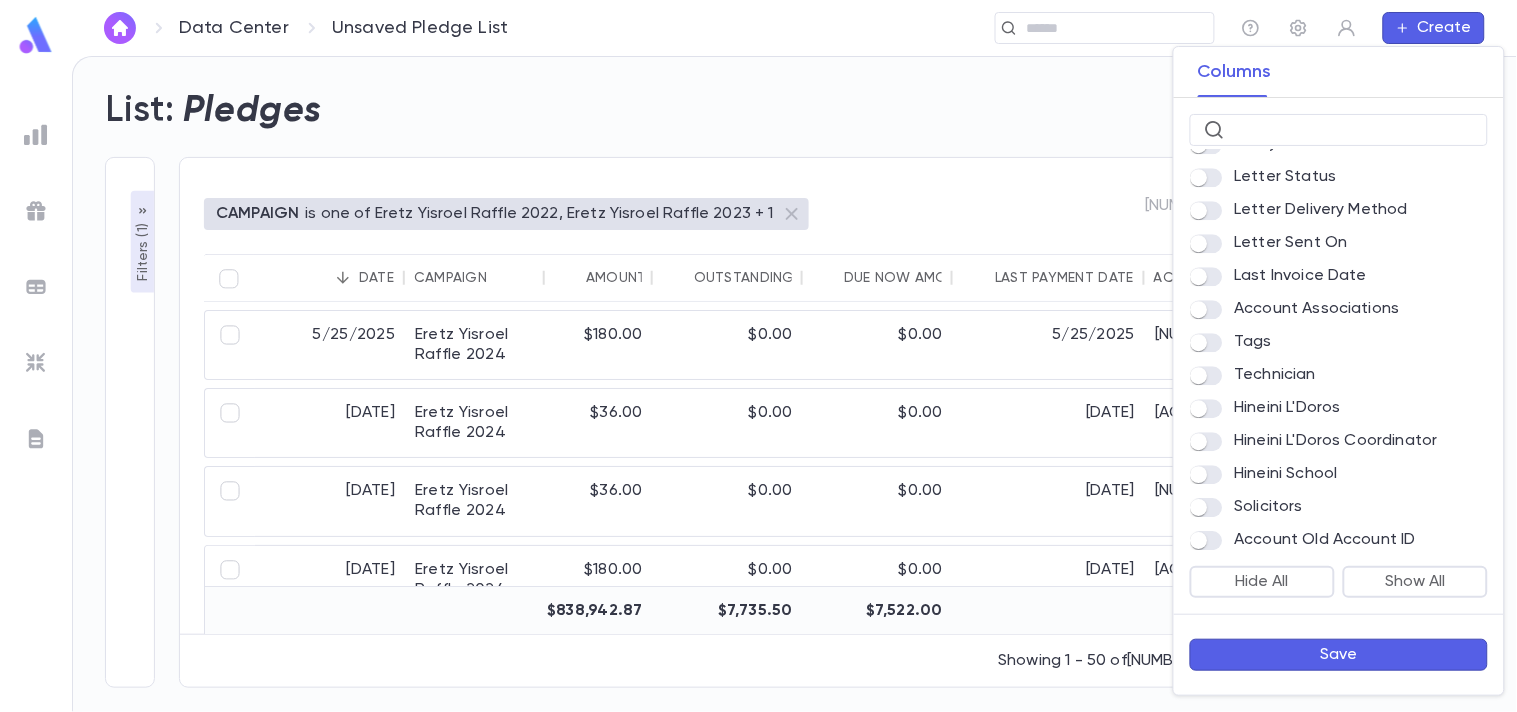 drag, startPoint x: 922, startPoint y: 631, endPoint x: 937, endPoint y: 631, distance: 15 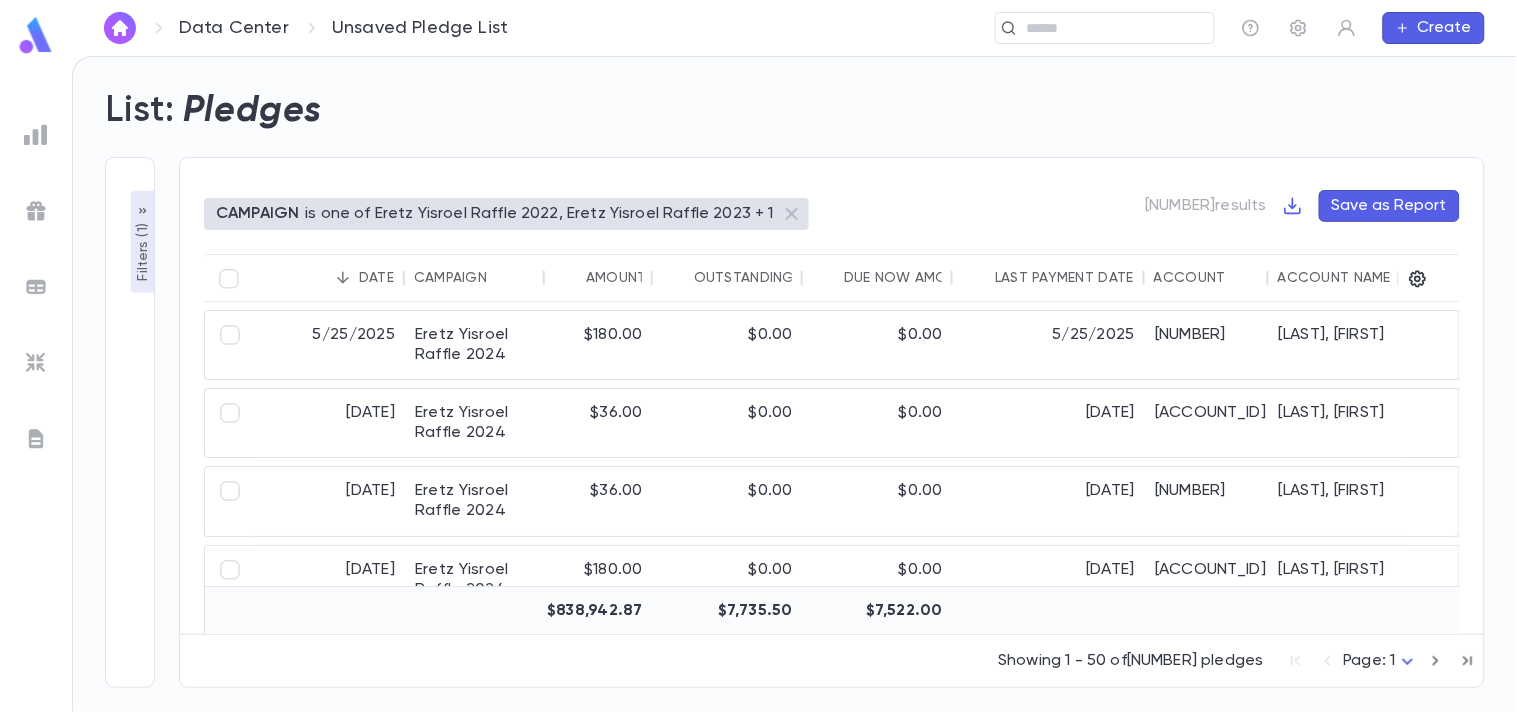 drag, startPoint x: 905, startPoint y: 635, endPoint x: 985, endPoint y: 635, distance: 80 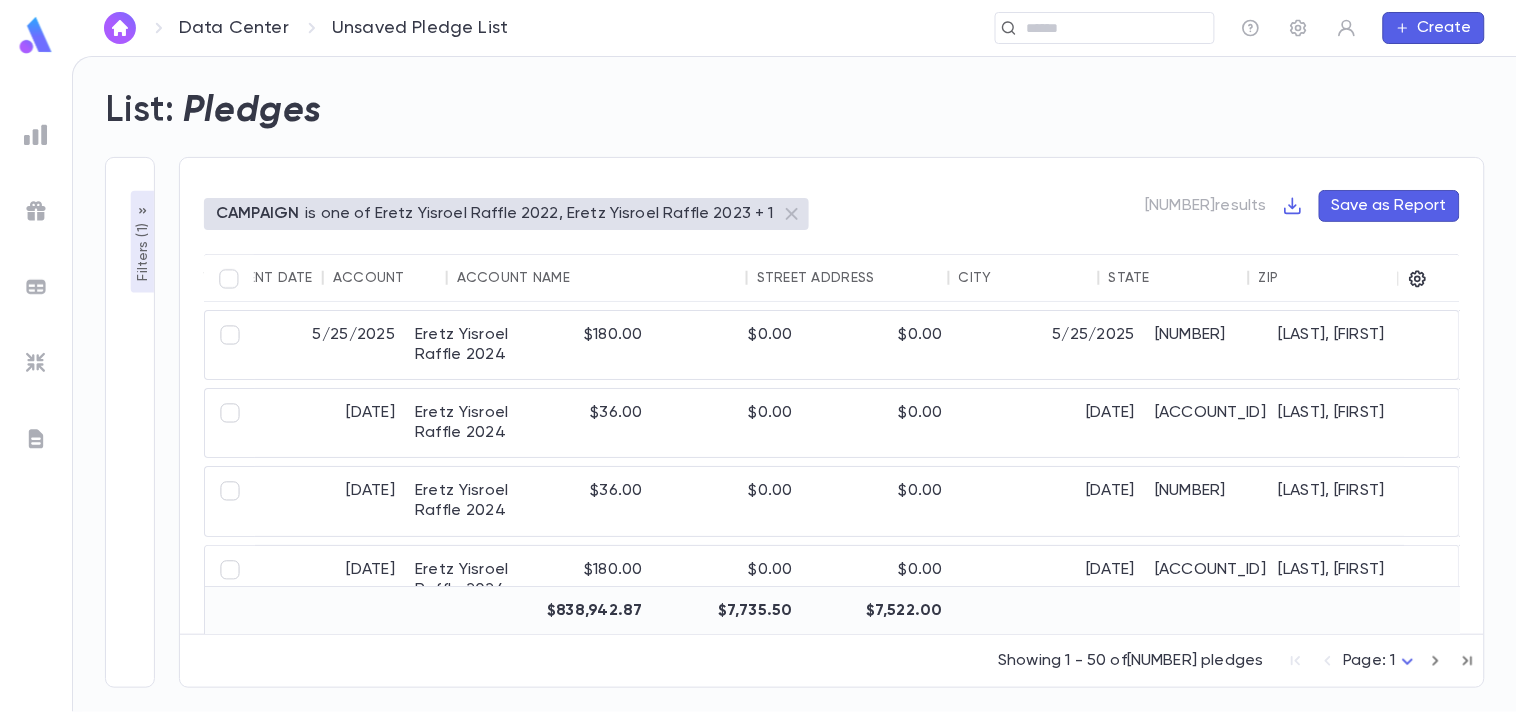 scroll, scrollTop: 0, scrollLeft: 821, axis: horizontal 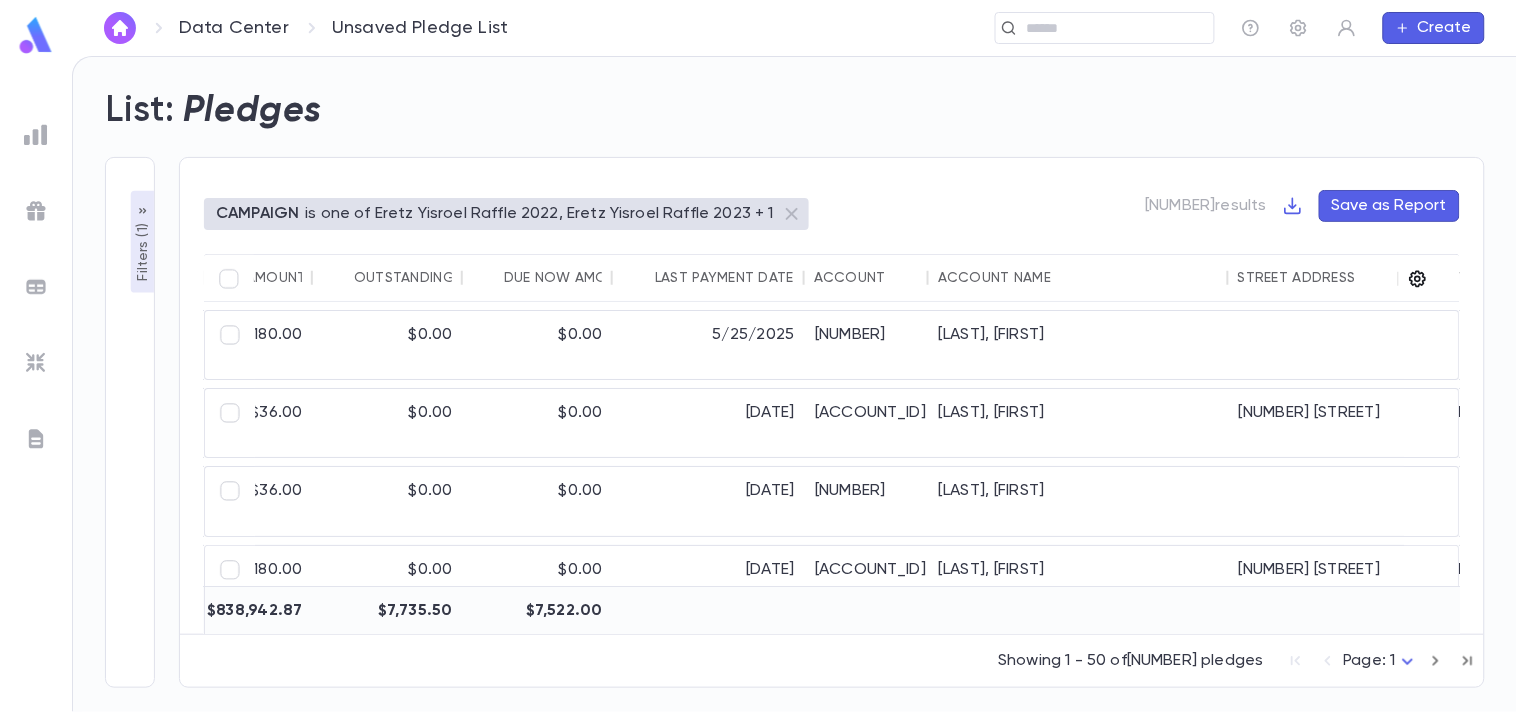 click at bounding box center (1418, 279) 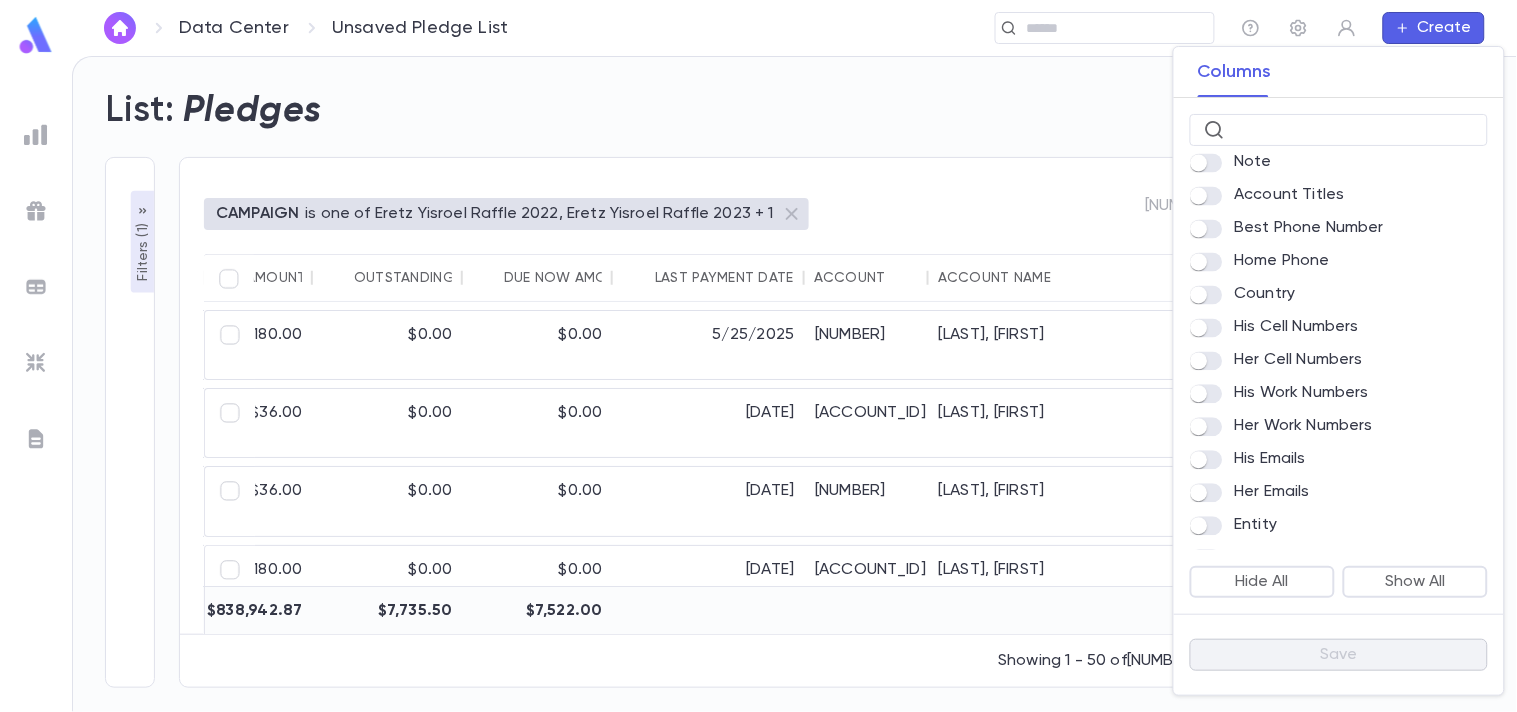 scroll, scrollTop: 1111, scrollLeft: 0, axis: vertical 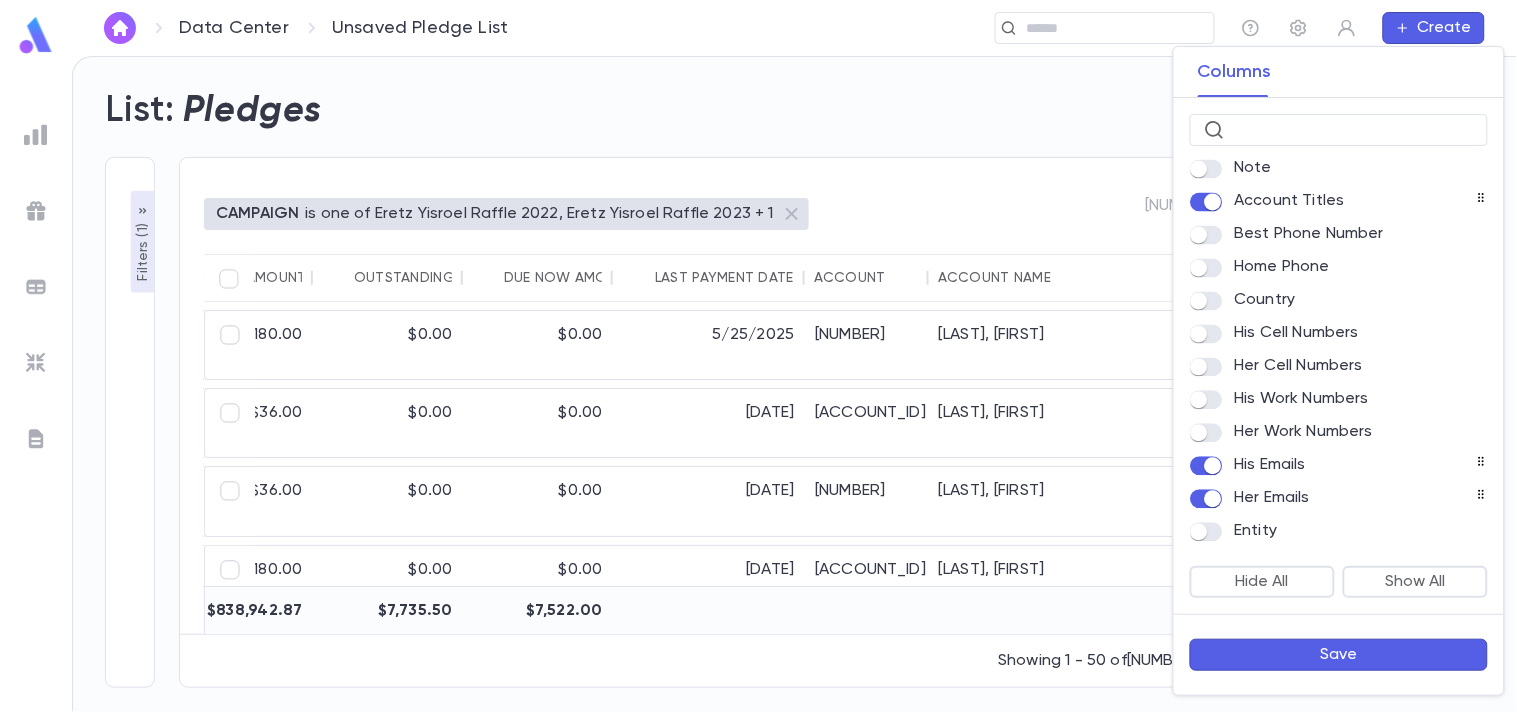 click on "Save" at bounding box center (1339, 655) 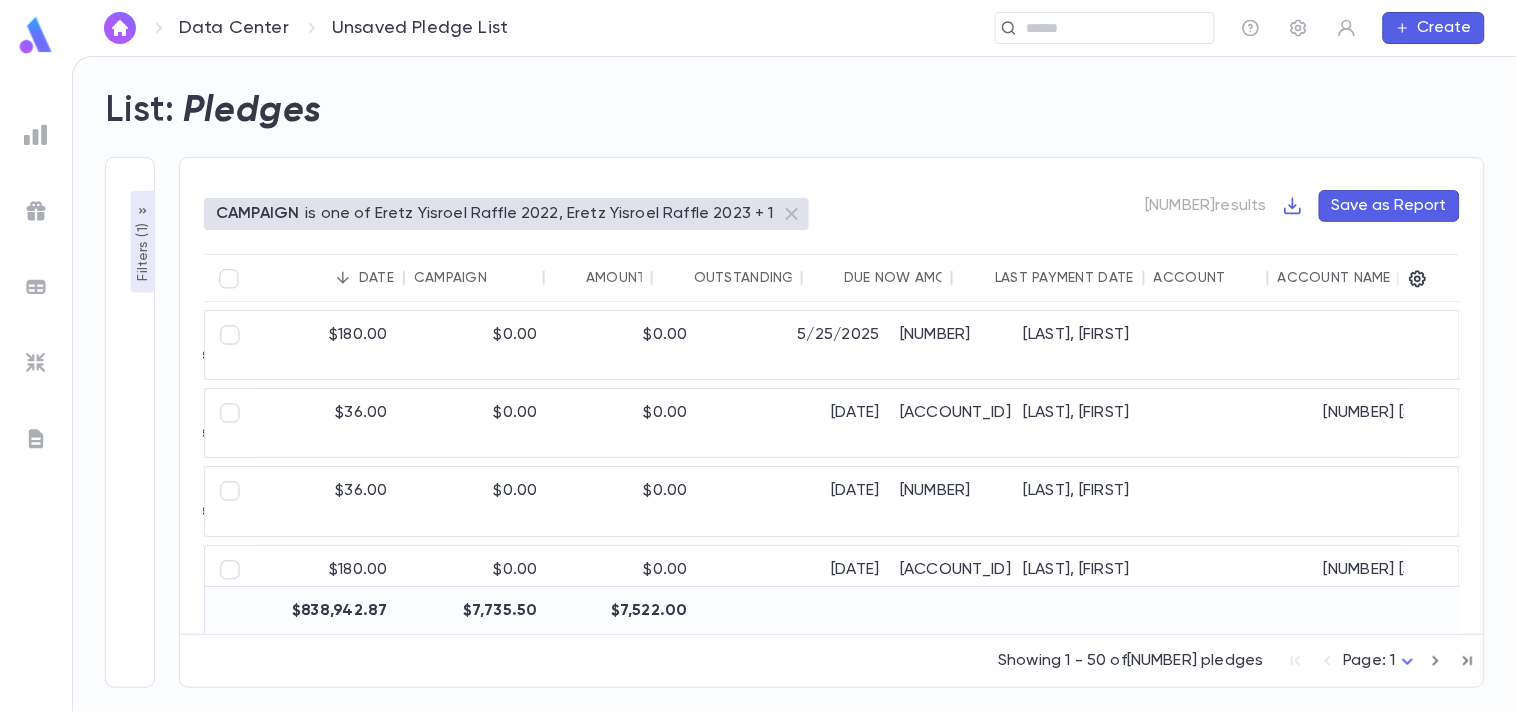 scroll, scrollTop: 0, scrollLeft: 0, axis: both 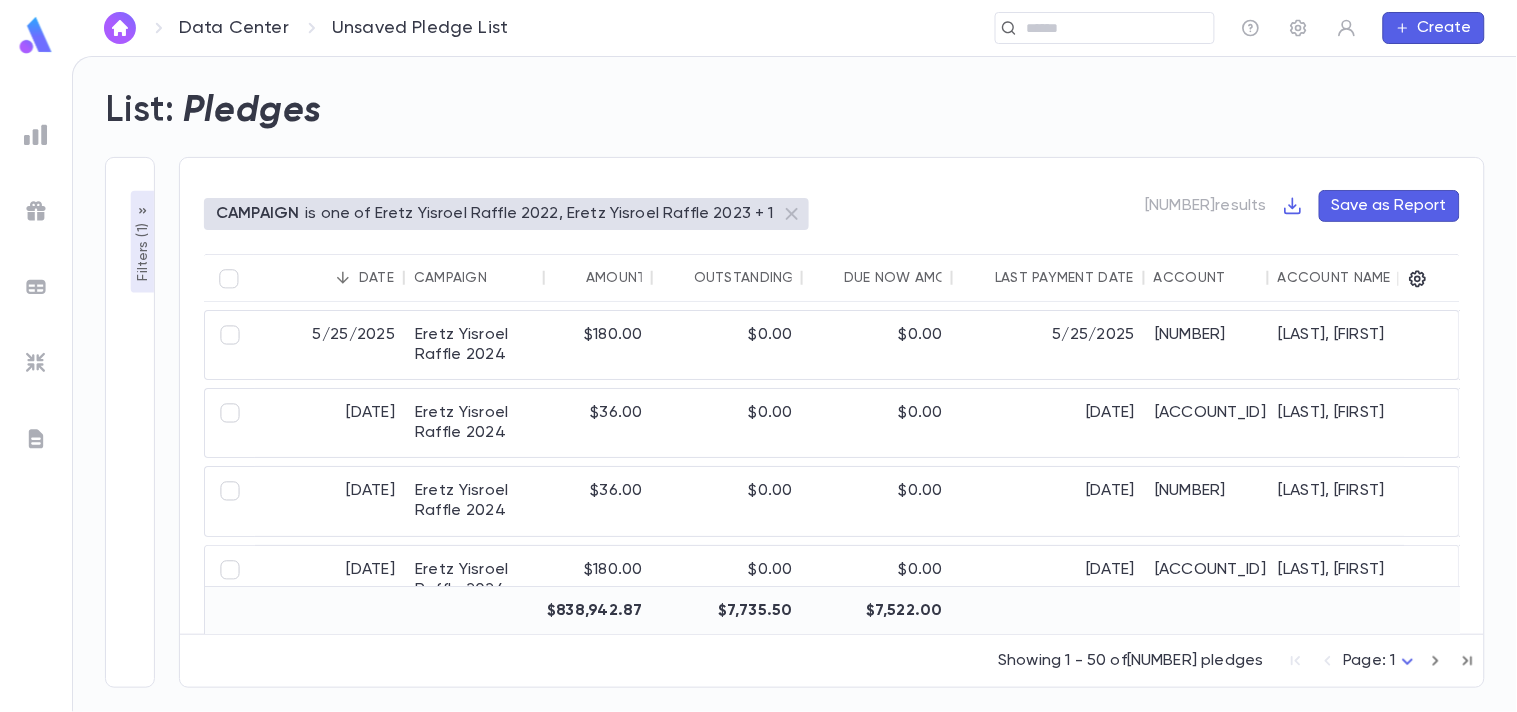 click on "Account Name" at bounding box center (450, 278) 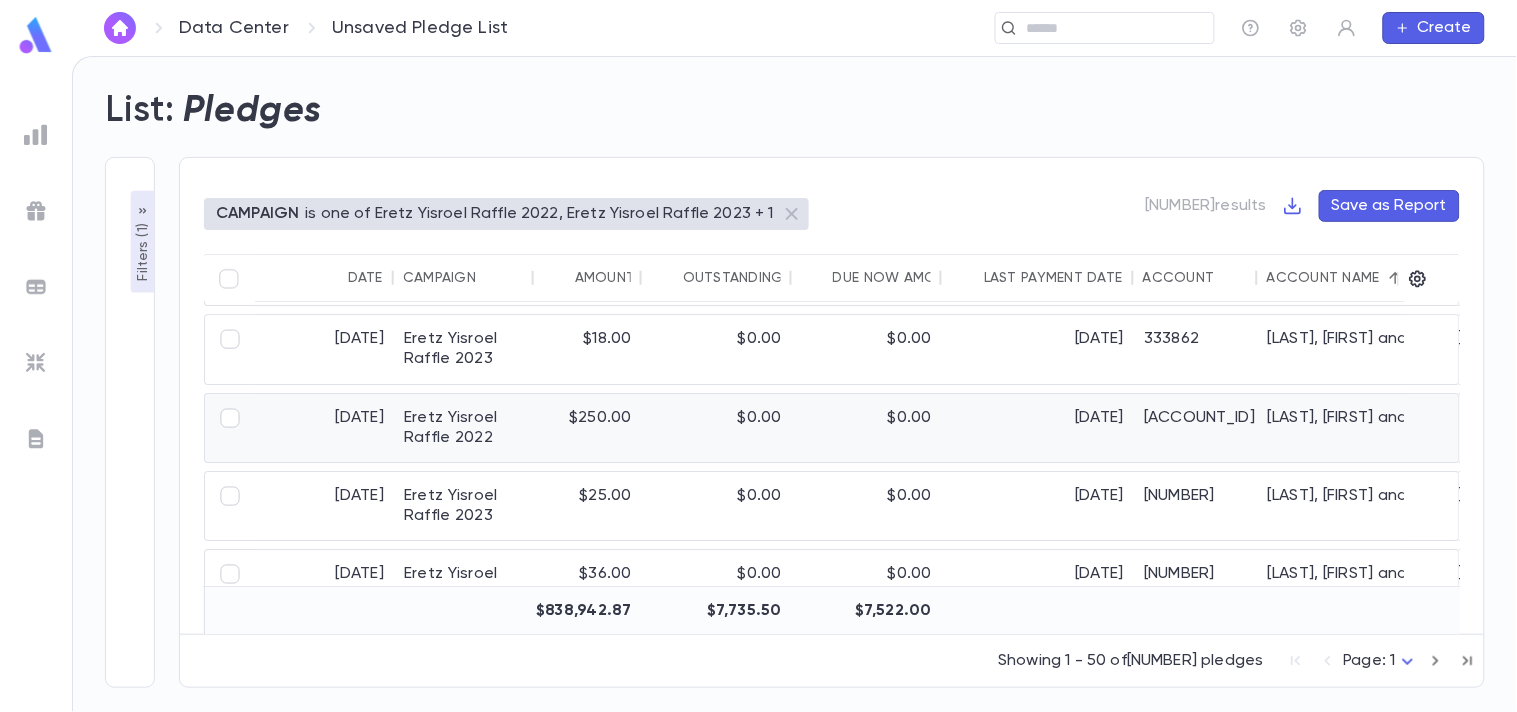 scroll, scrollTop: 111, scrollLeft: 11, axis: both 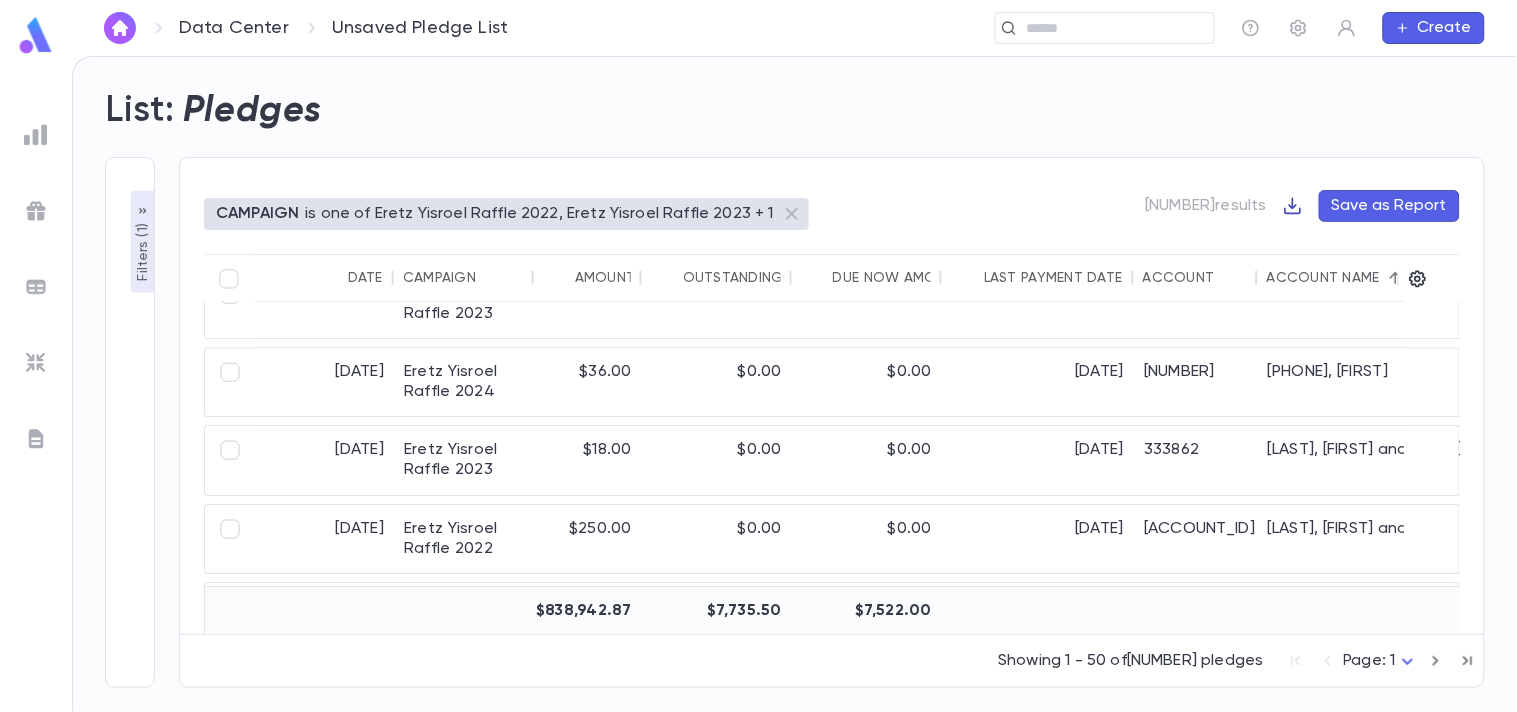 click at bounding box center (1293, 206) 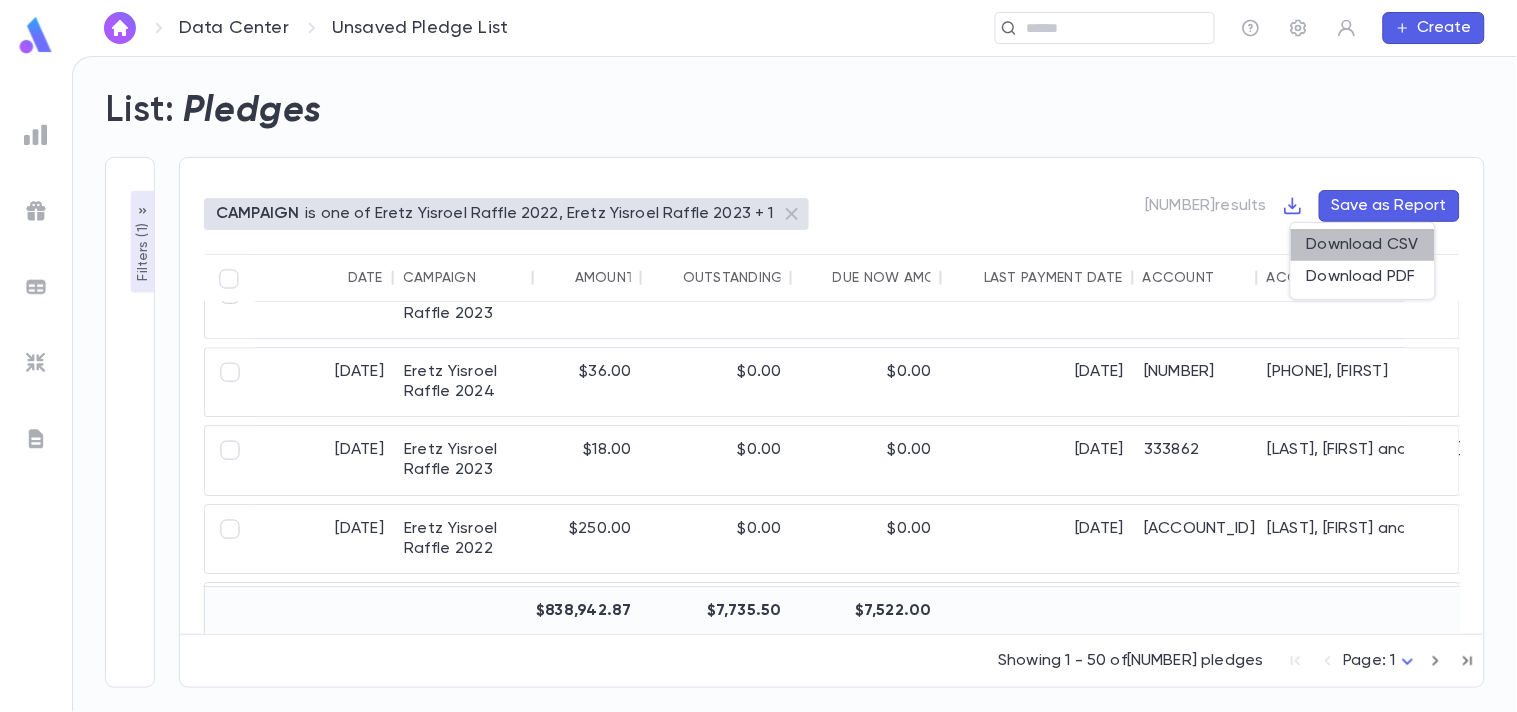 click on "Download CSV" at bounding box center (1363, 245) 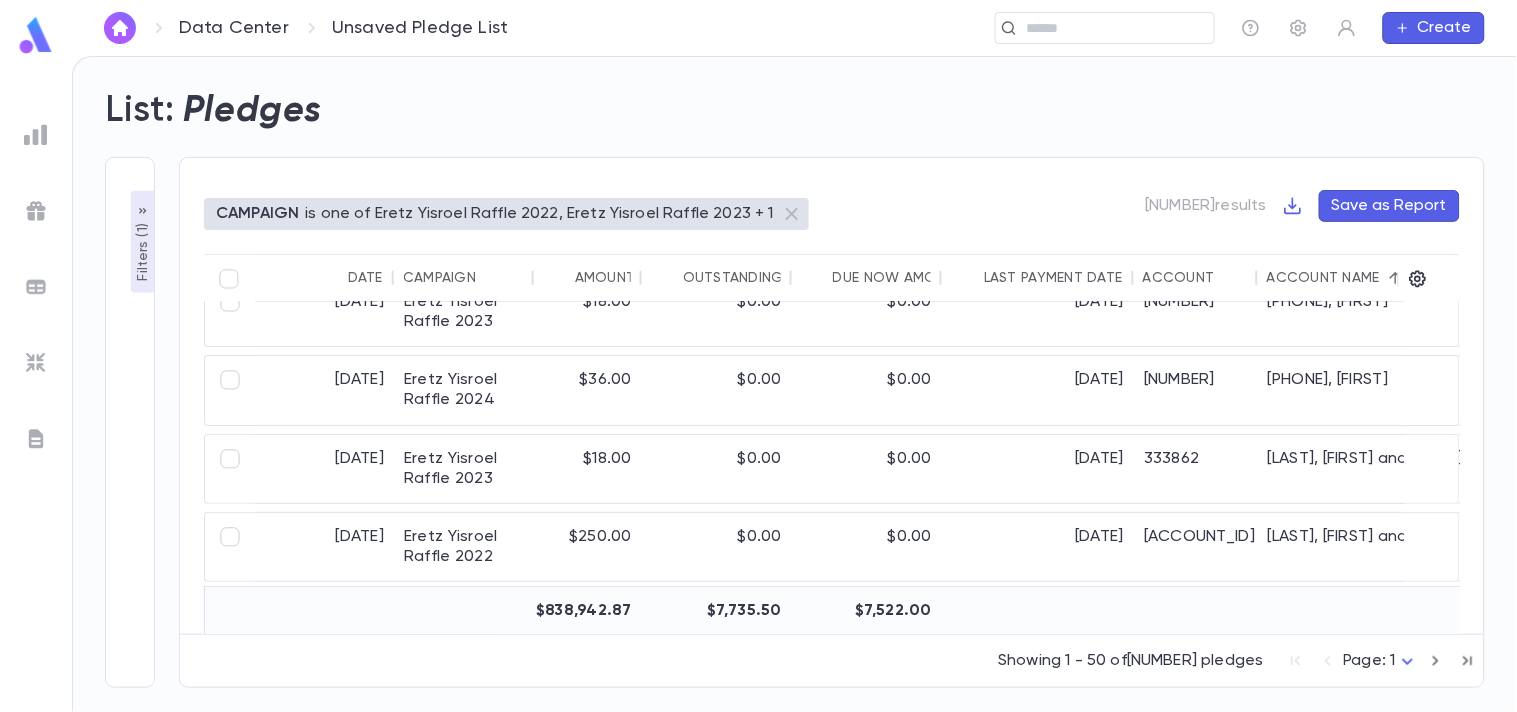 click at bounding box center (36, 35) 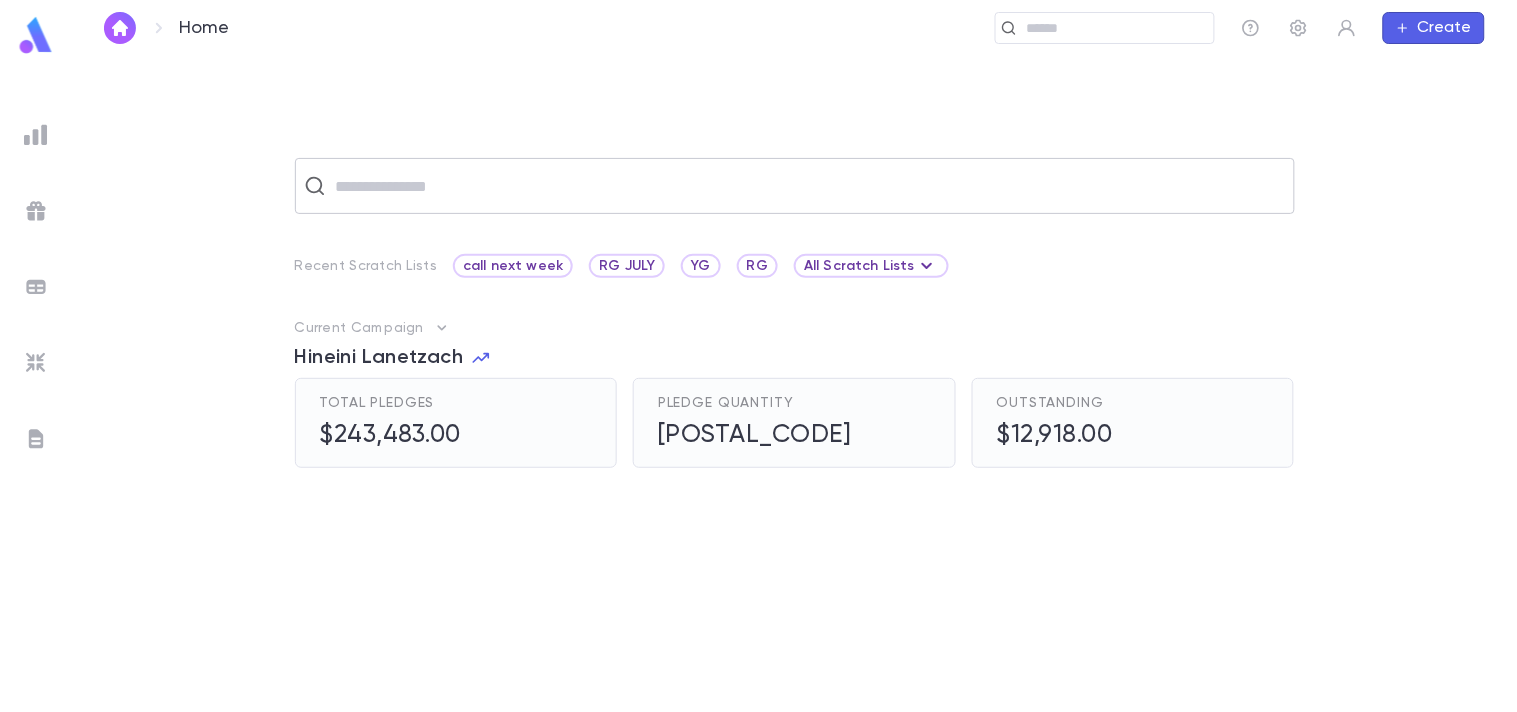 click at bounding box center [808, 186] 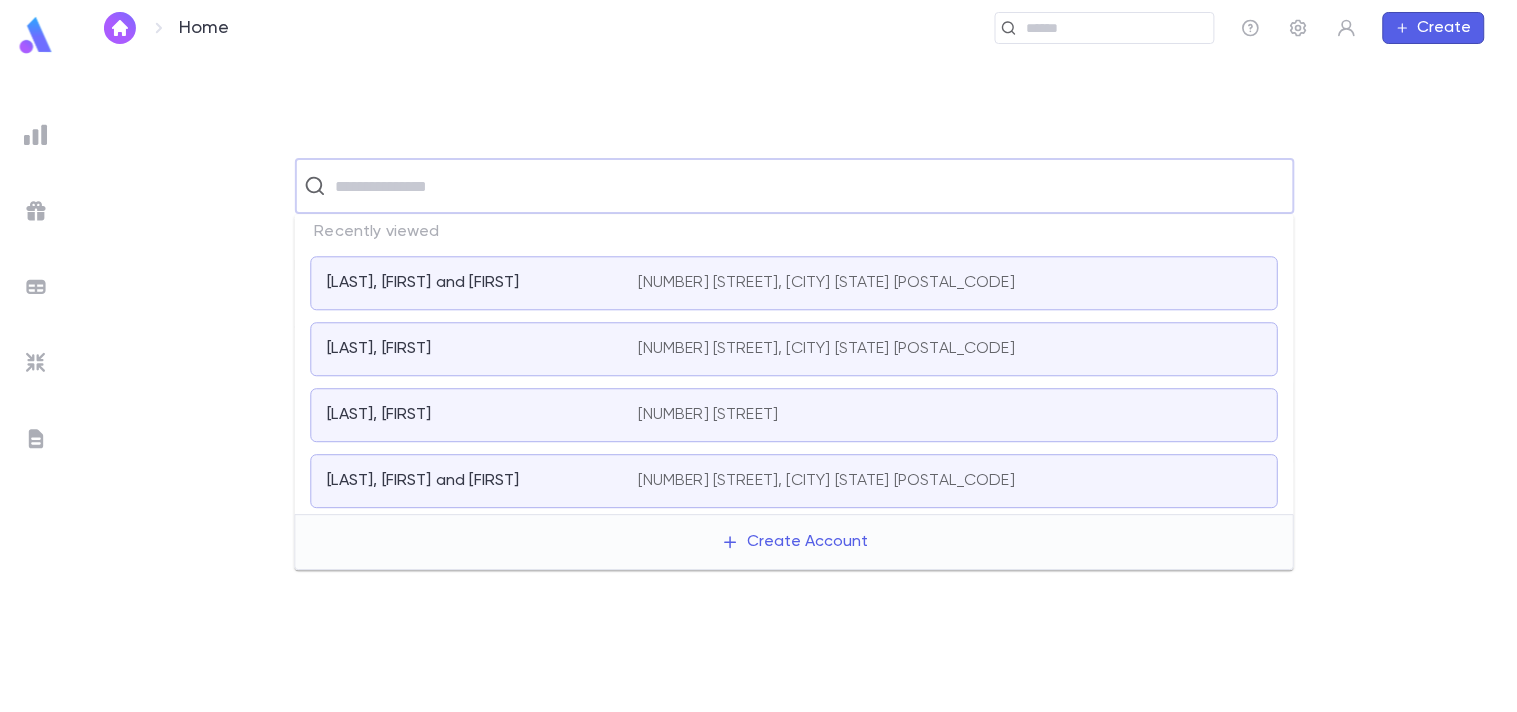 click on "[LAST], [FIRST] and [FIRST]" at bounding box center [423, 283] 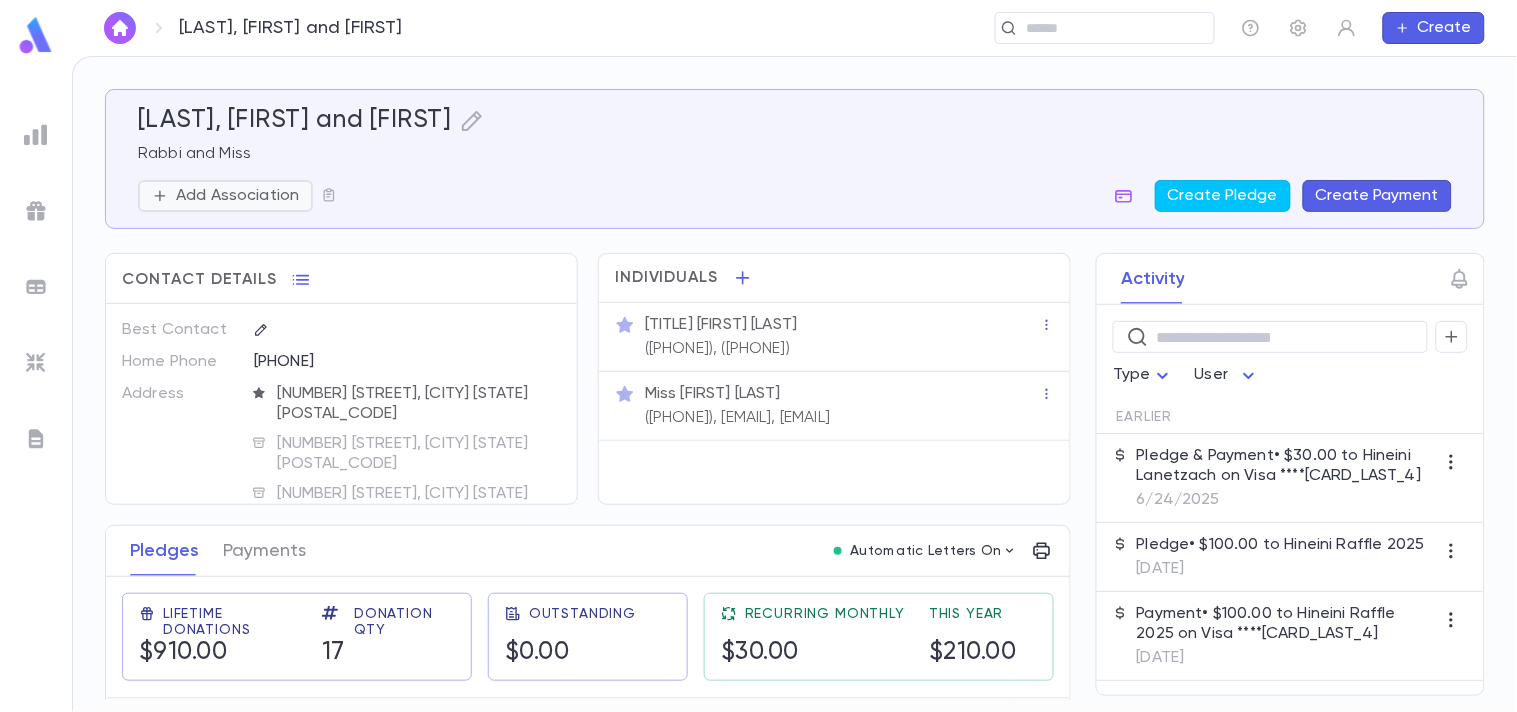 click on "Add Association" at bounding box center (237, 196) 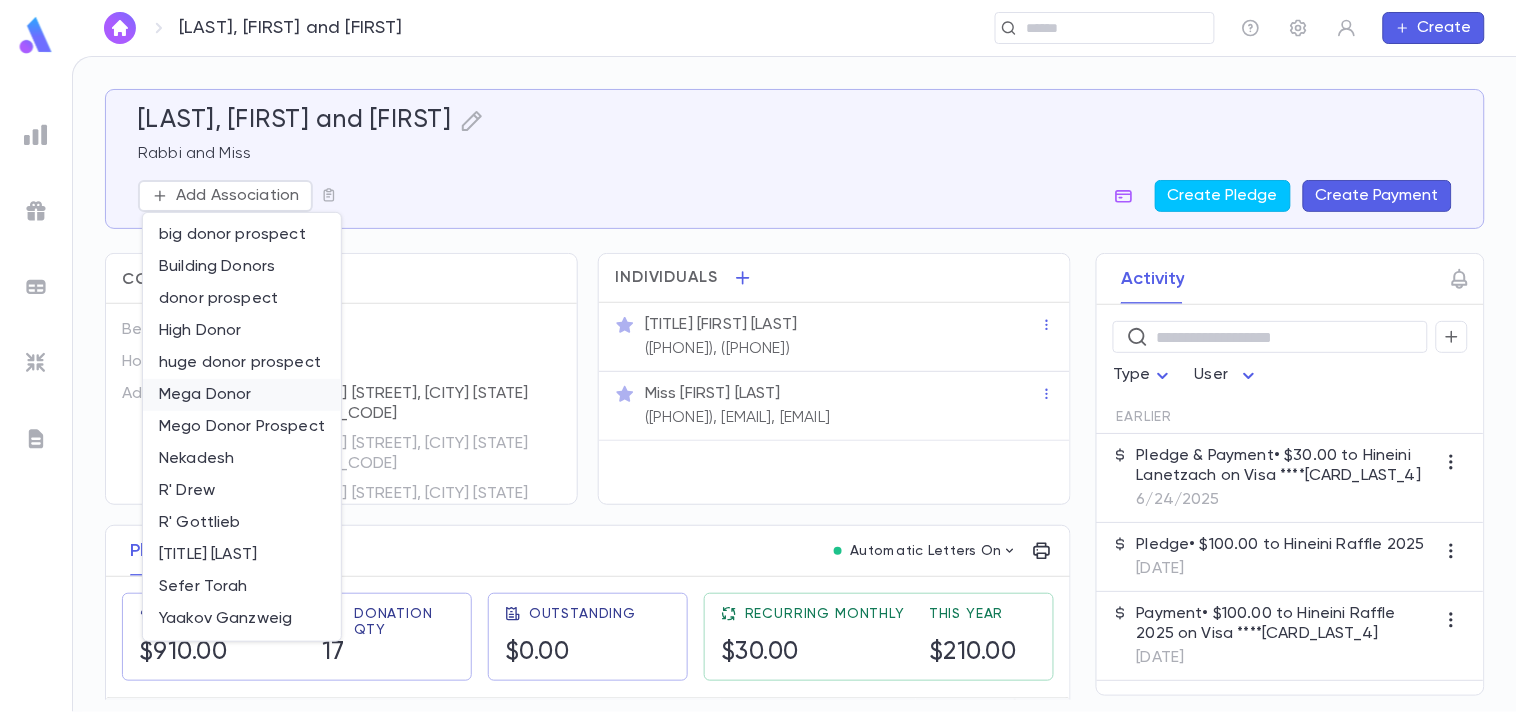 type 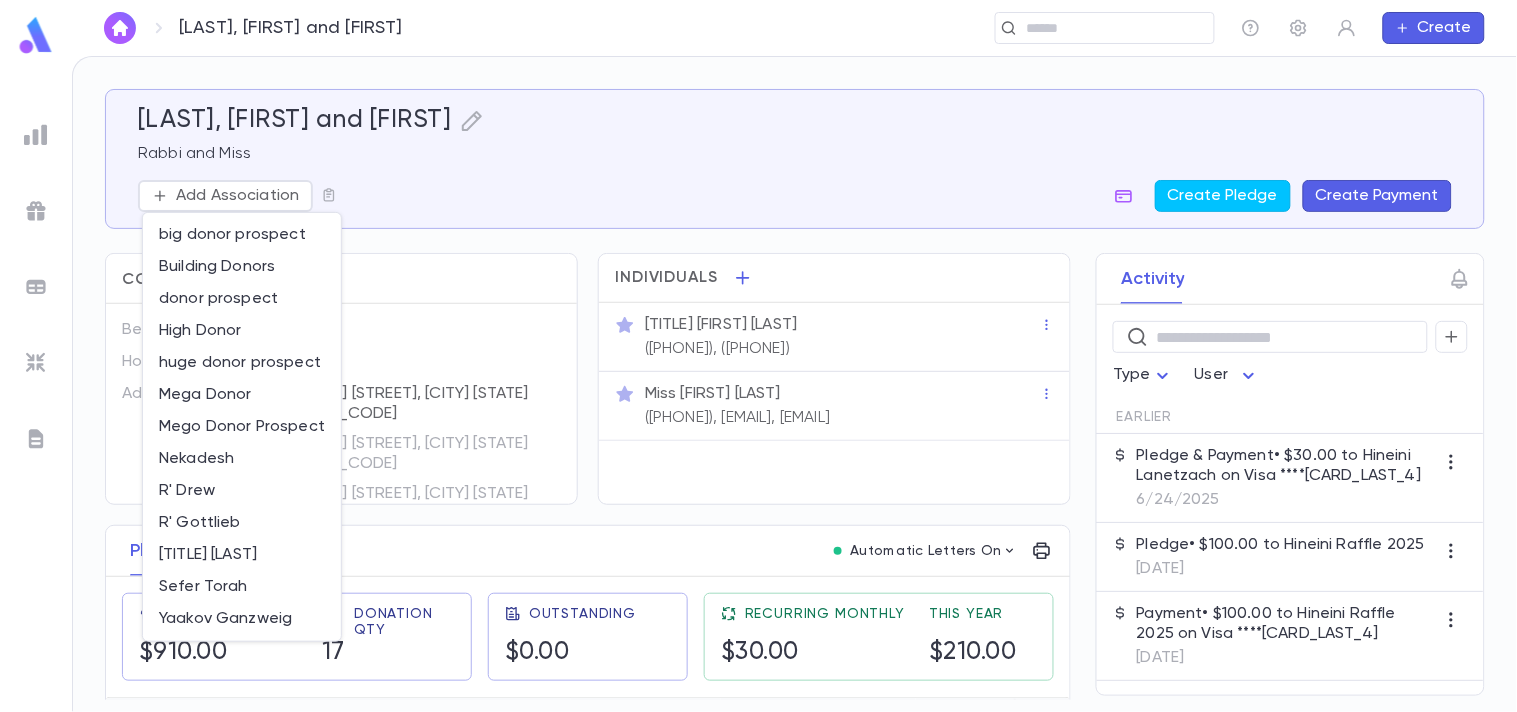 click at bounding box center [758, 356] 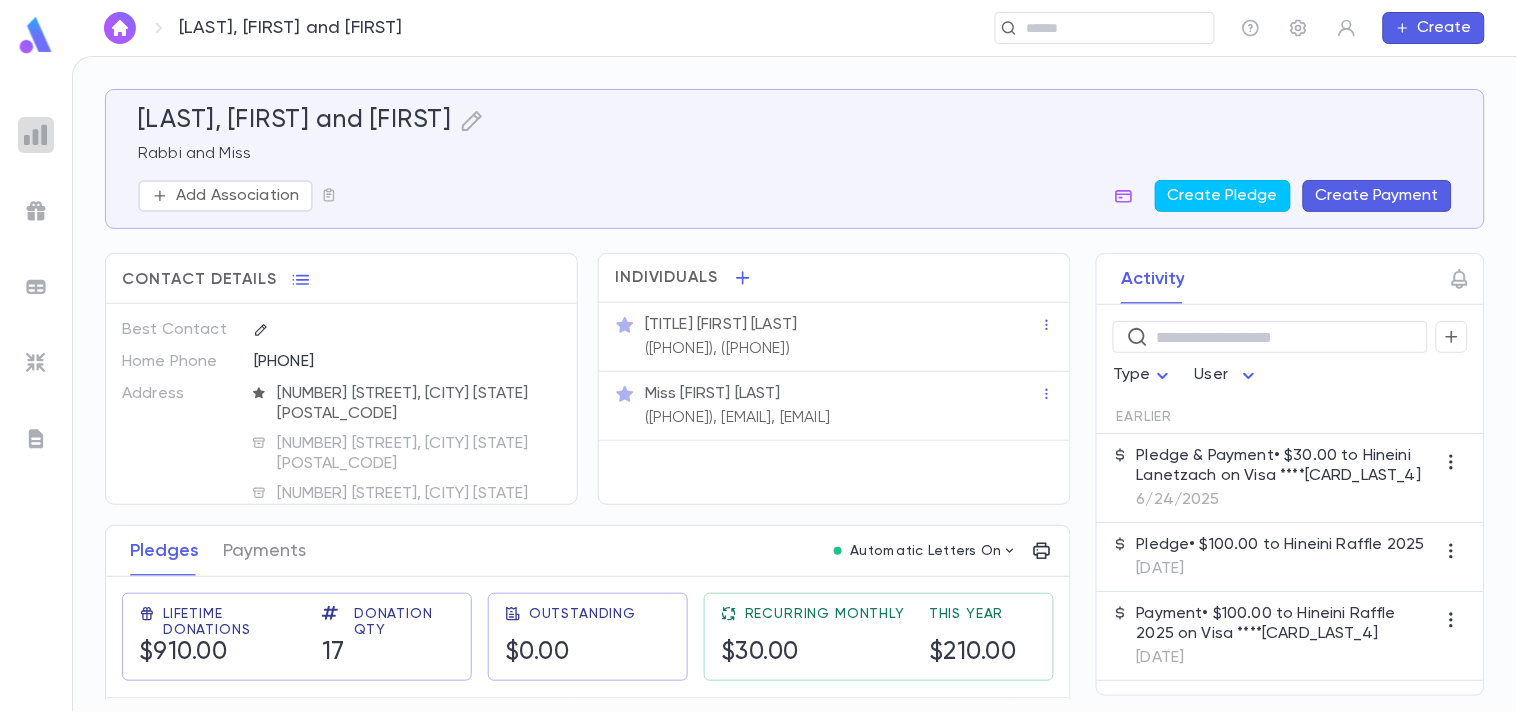 click at bounding box center (36, 135) 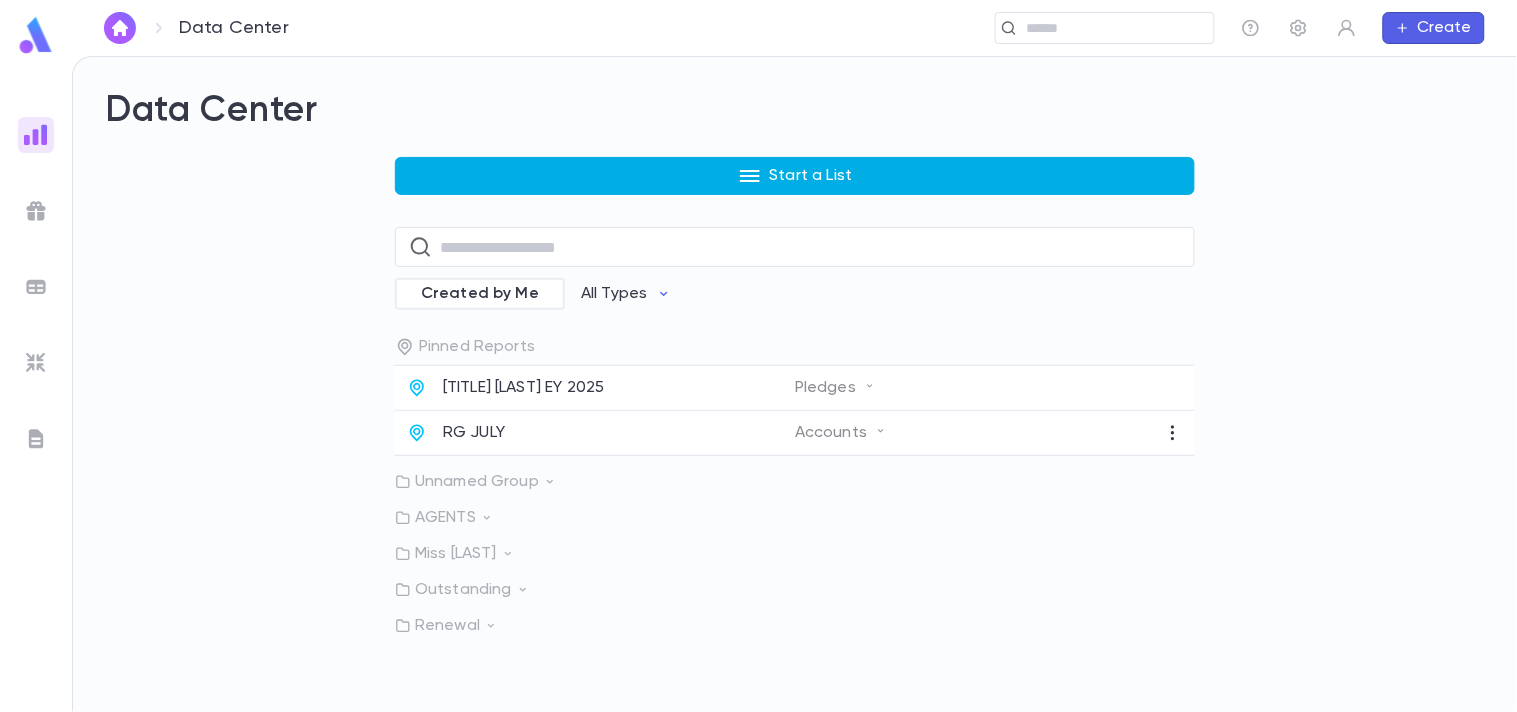 click on "Start a List" at bounding box center (795, 176) 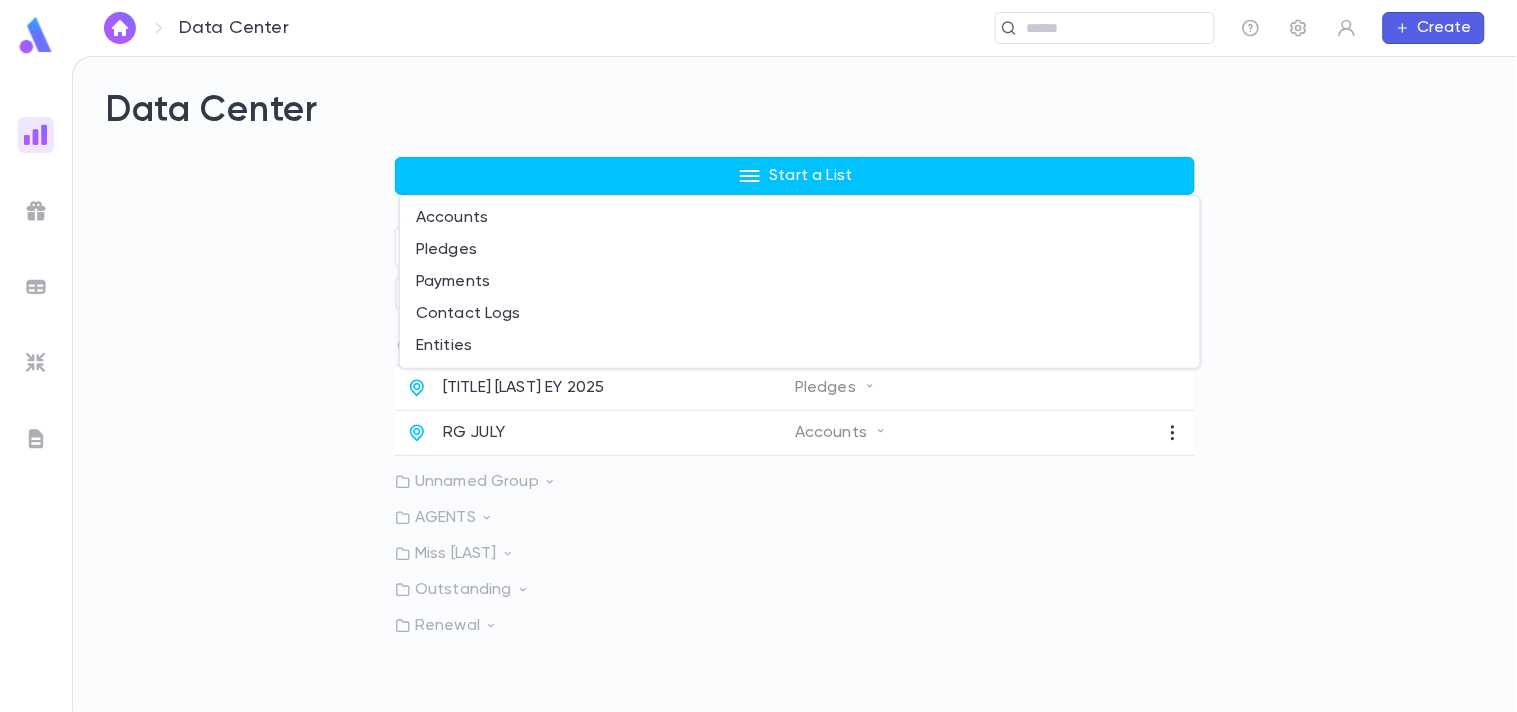 click on "Pledges" at bounding box center [800, 250] 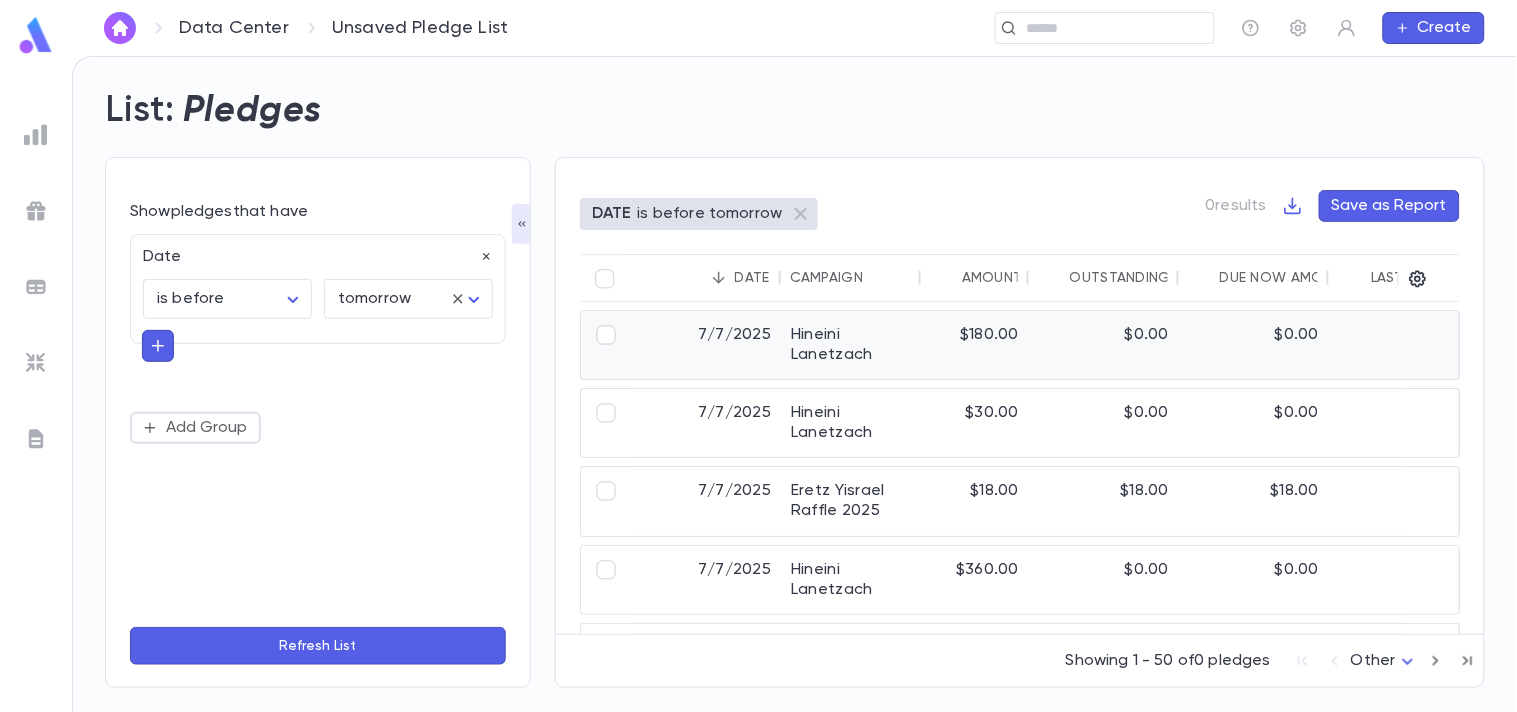 click on "Hineini Lanetzach" at bounding box center [851, 345] 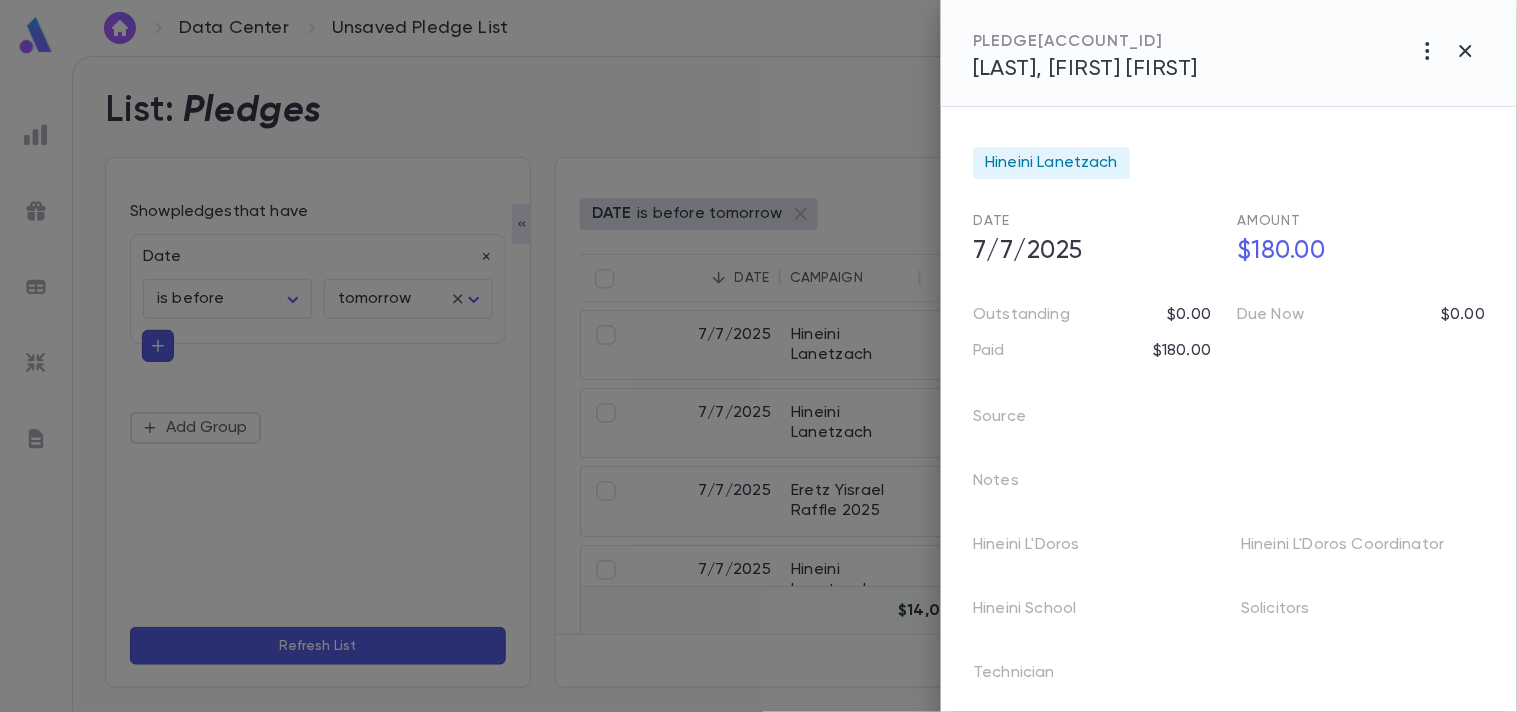 click on "[LAST], [FIRST] [FIRST]" at bounding box center (1085, 69) 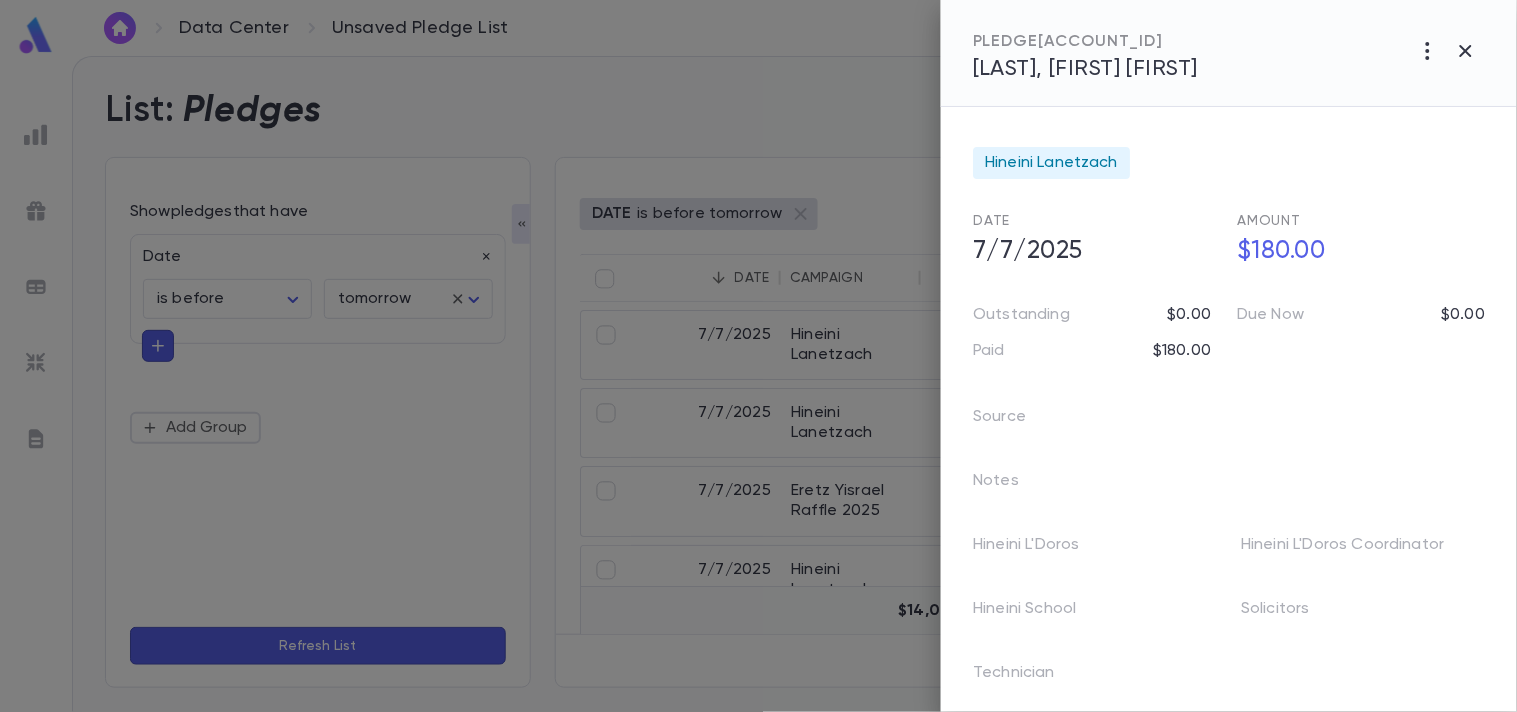 click on "Source" at bounding box center [1083, 409] 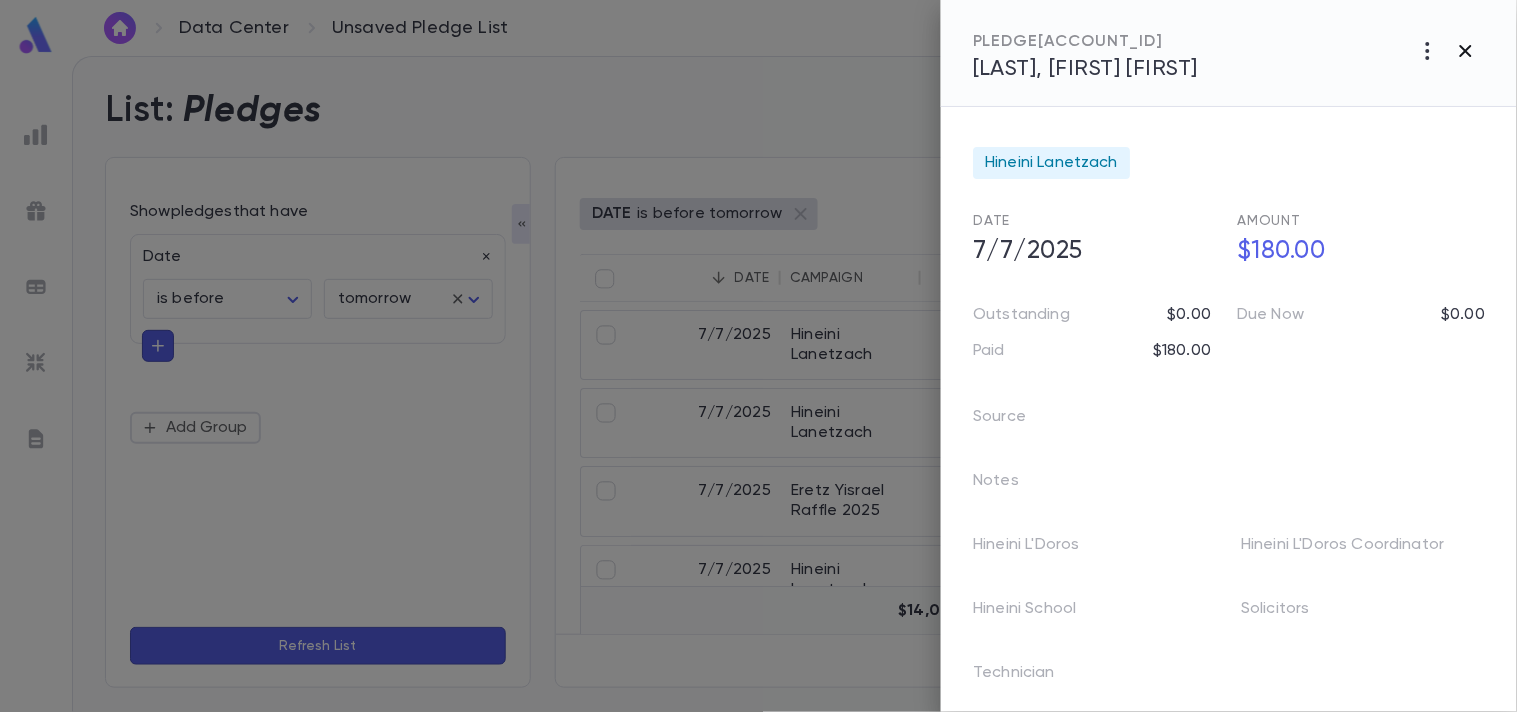 click at bounding box center [1428, 51] 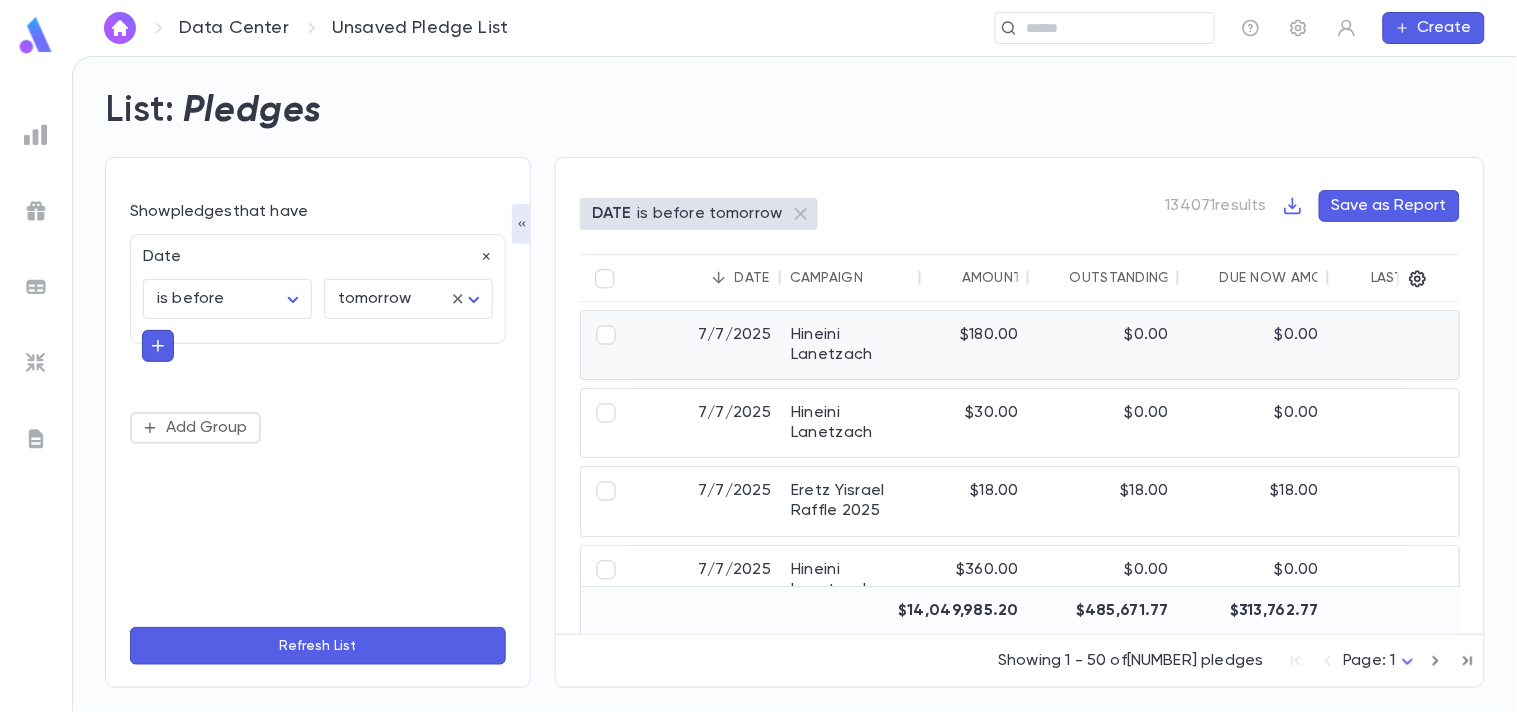click on "$180.00" at bounding box center (975, 345) 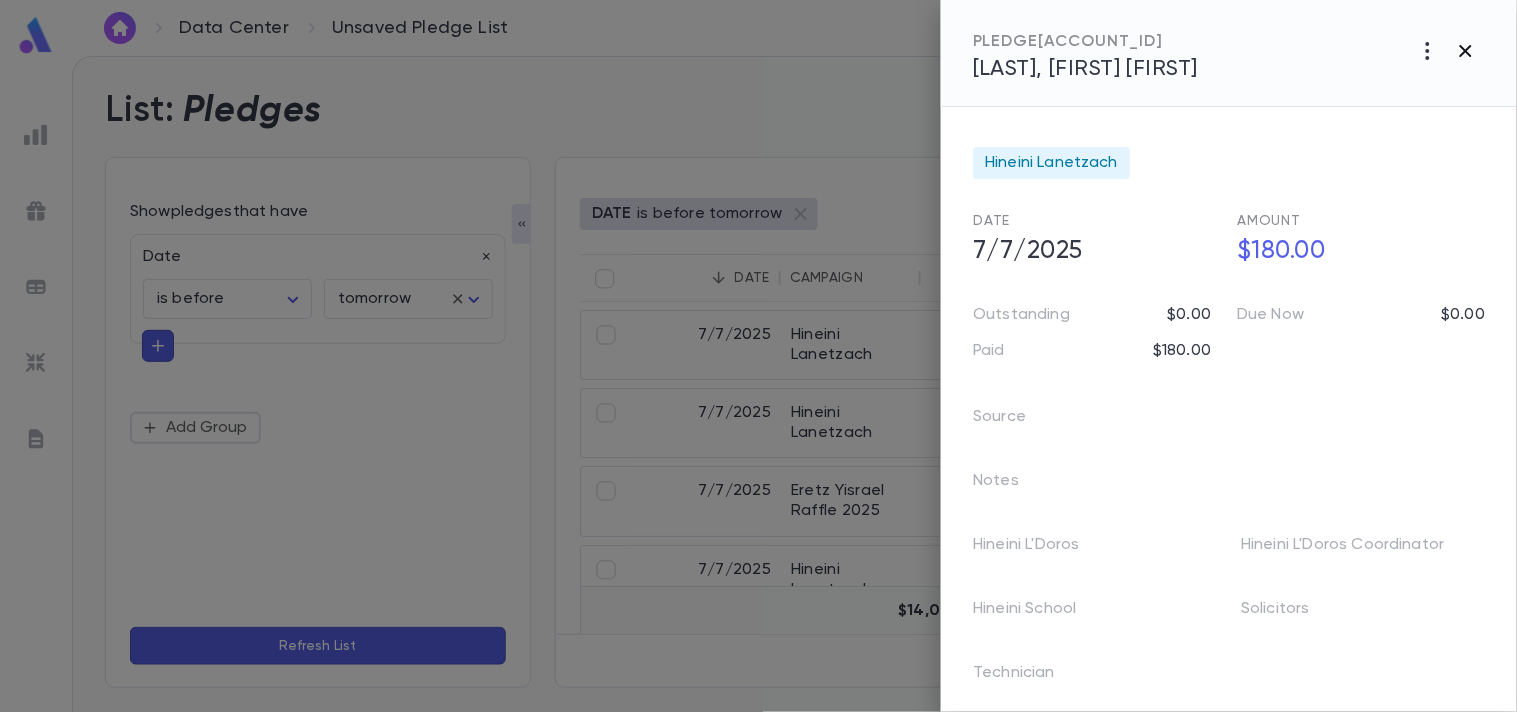 click at bounding box center [1428, 51] 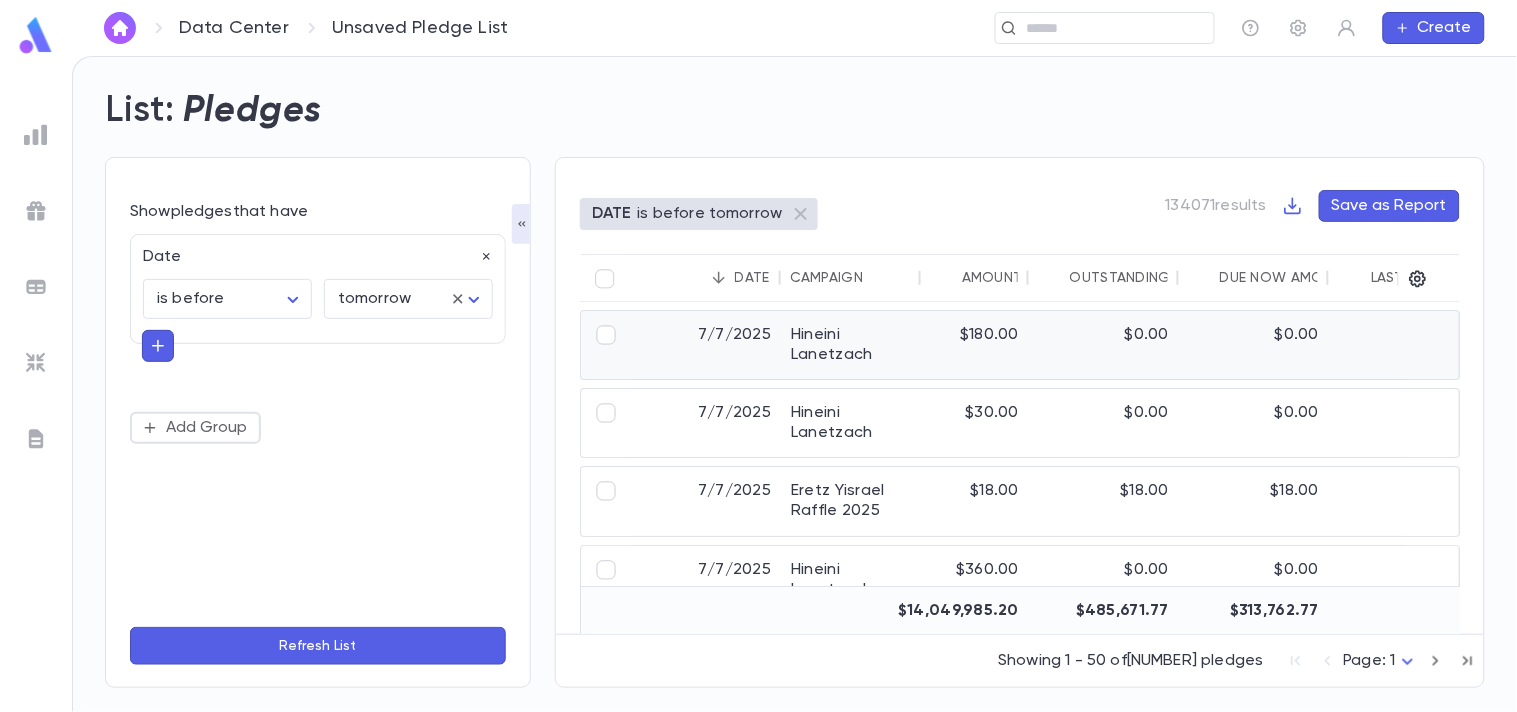 drag, startPoint x: 845, startPoint y: 337, endPoint x: 816, endPoint y: 337, distance: 29 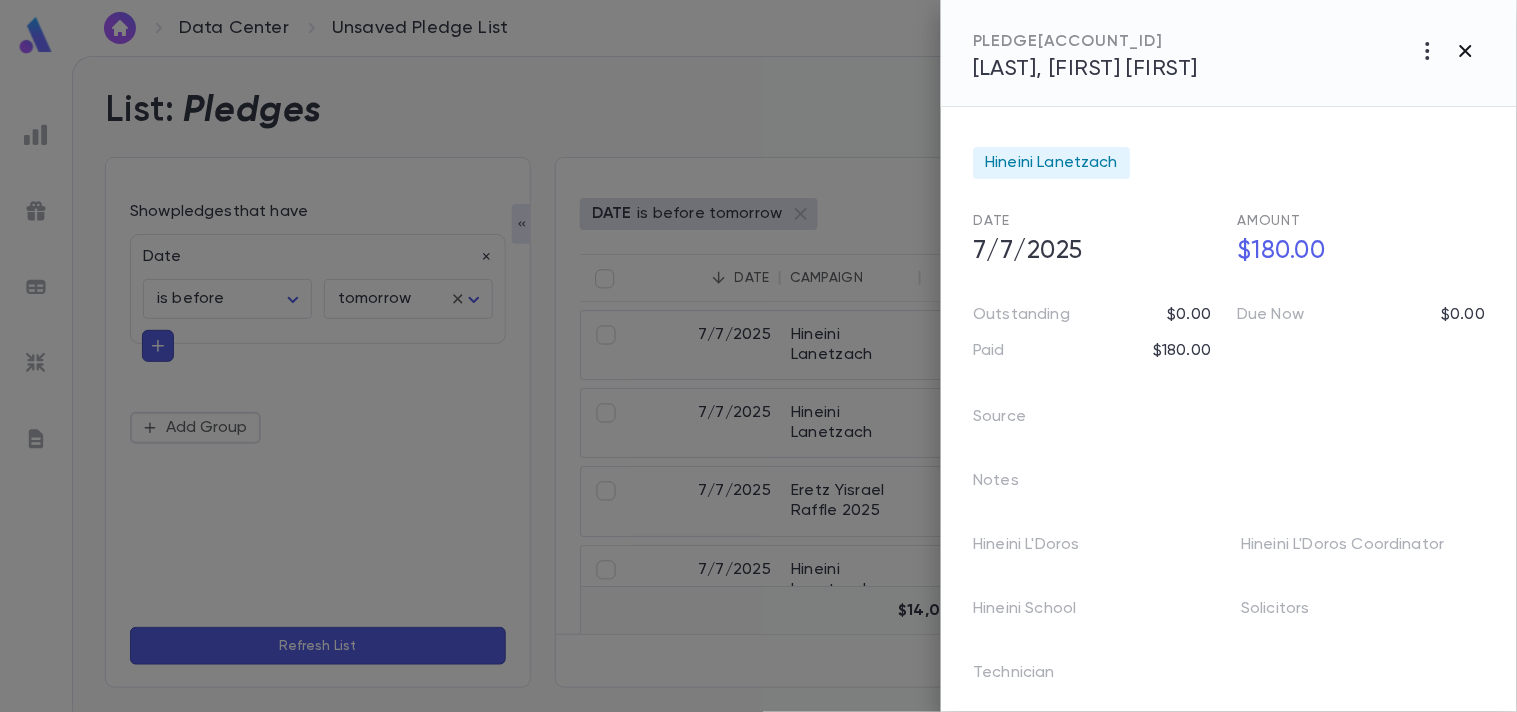 click at bounding box center (1428, 51) 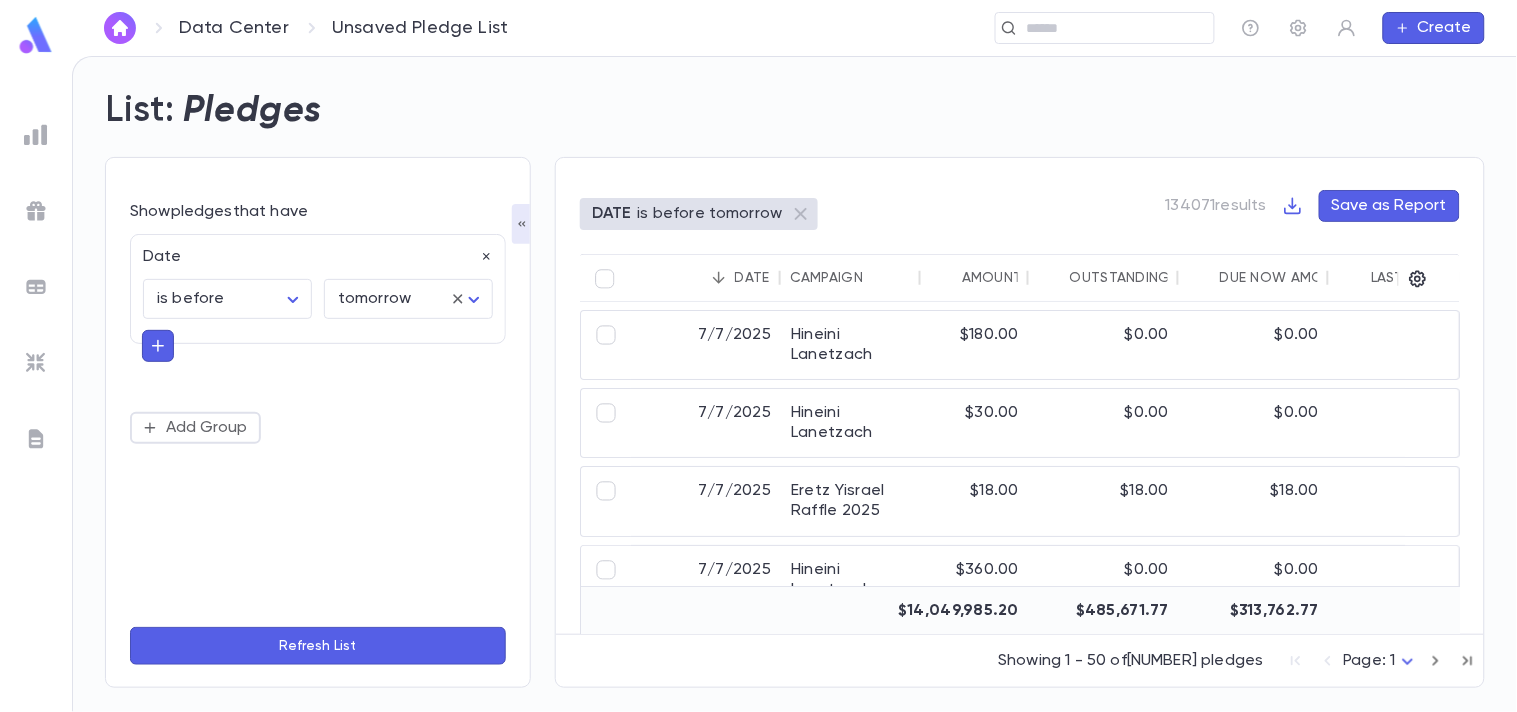 click on "Date" at bounding box center [312, 251] 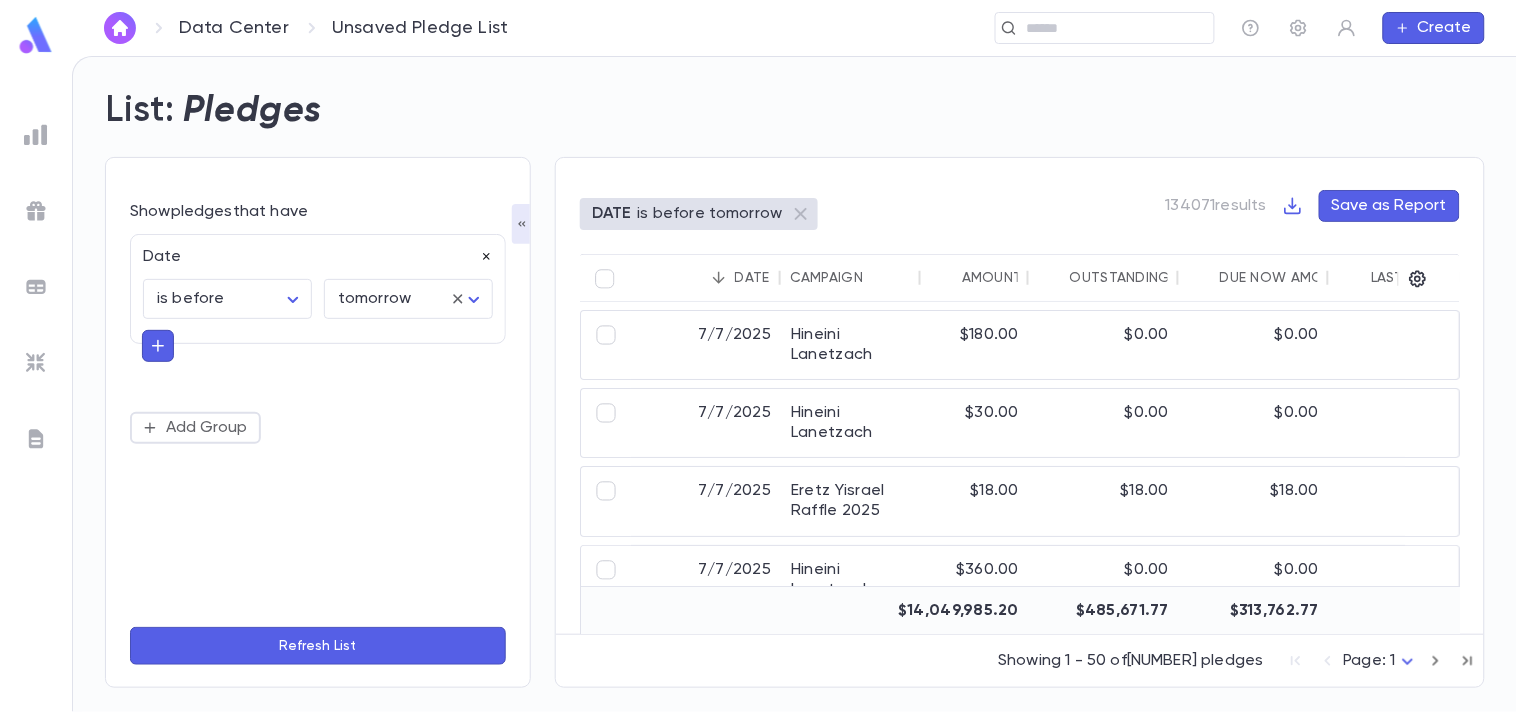 click at bounding box center [487, 257] 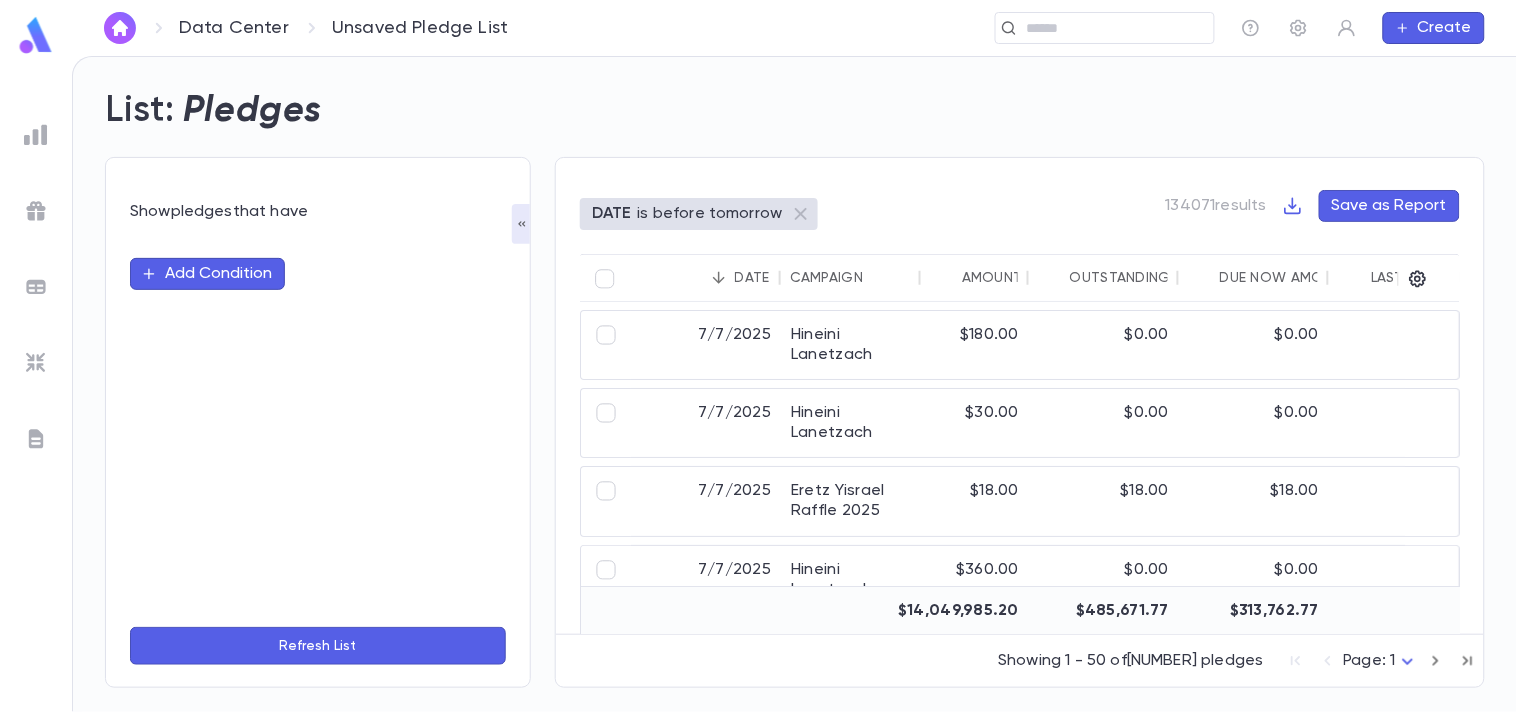 click on "Add Condition" at bounding box center [207, 274] 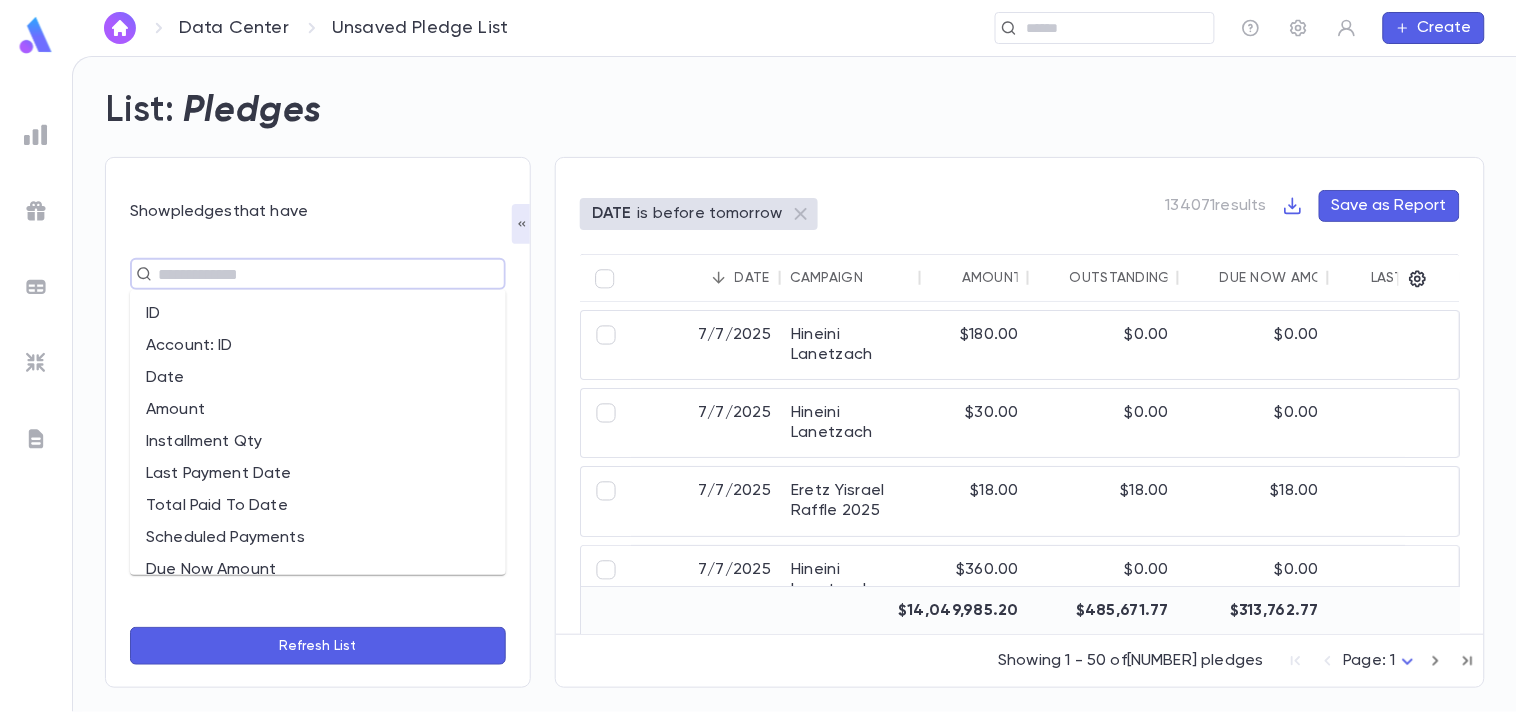 drag, startPoint x: 225, startPoint y: 262, endPoint x: 215, endPoint y: 272, distance: 14.142136 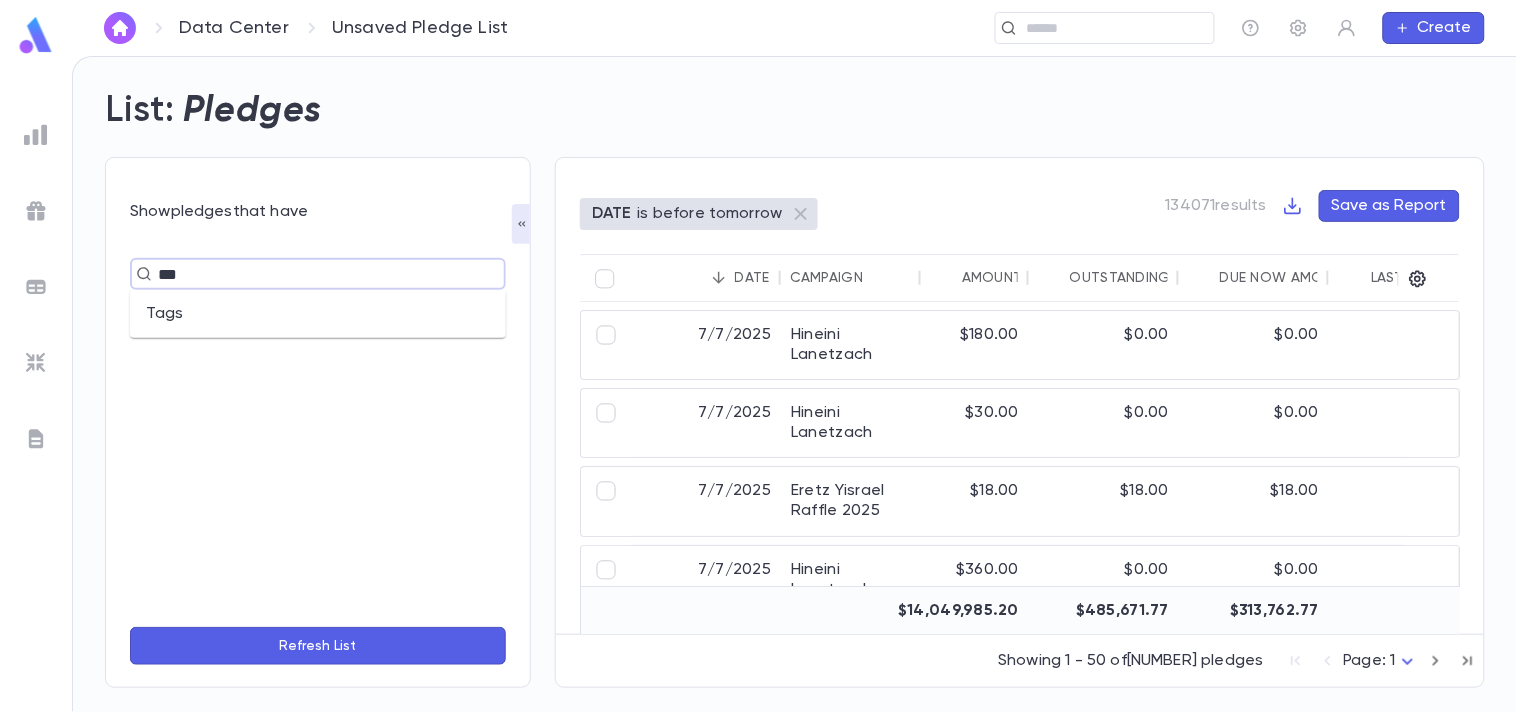 click on "Tags" at bounding box center (318, 314) 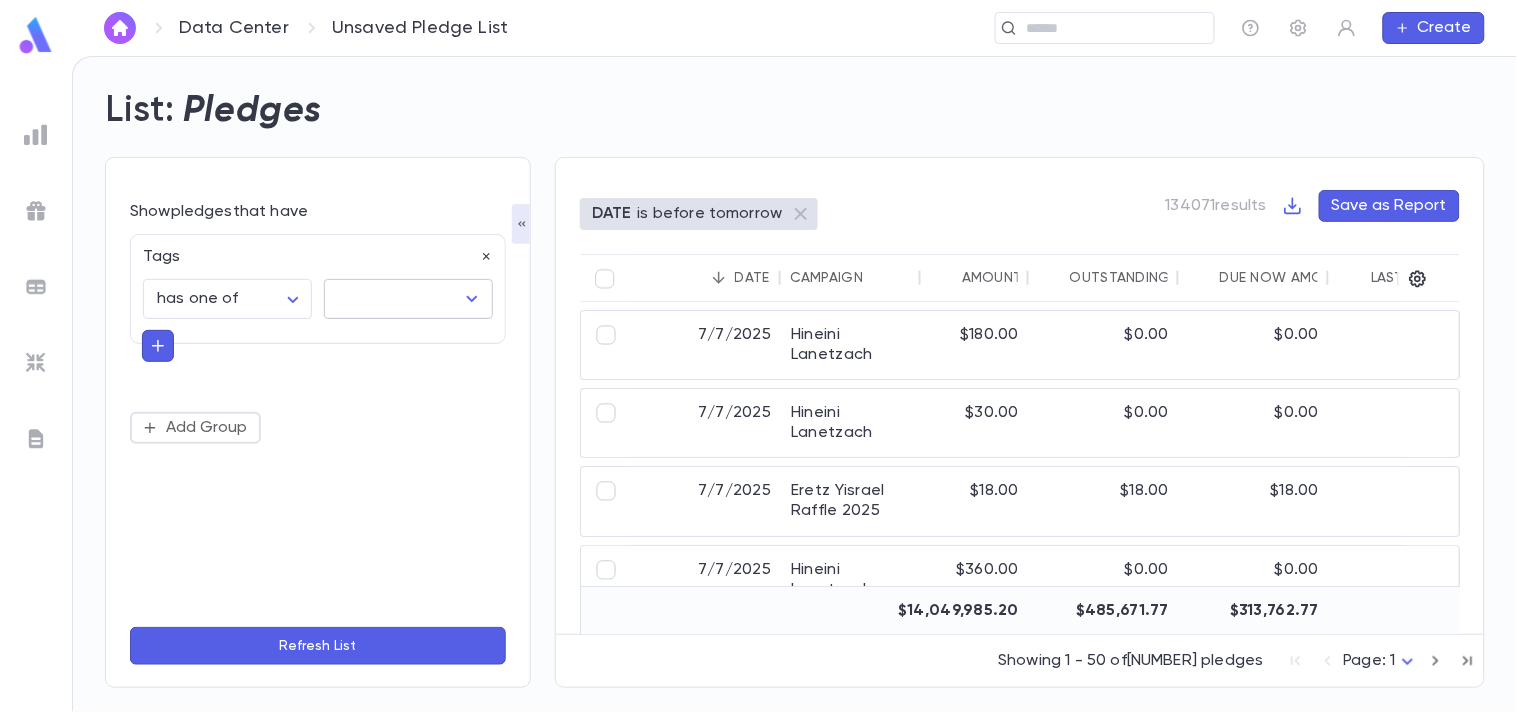 click at bounding box center (472, 299) 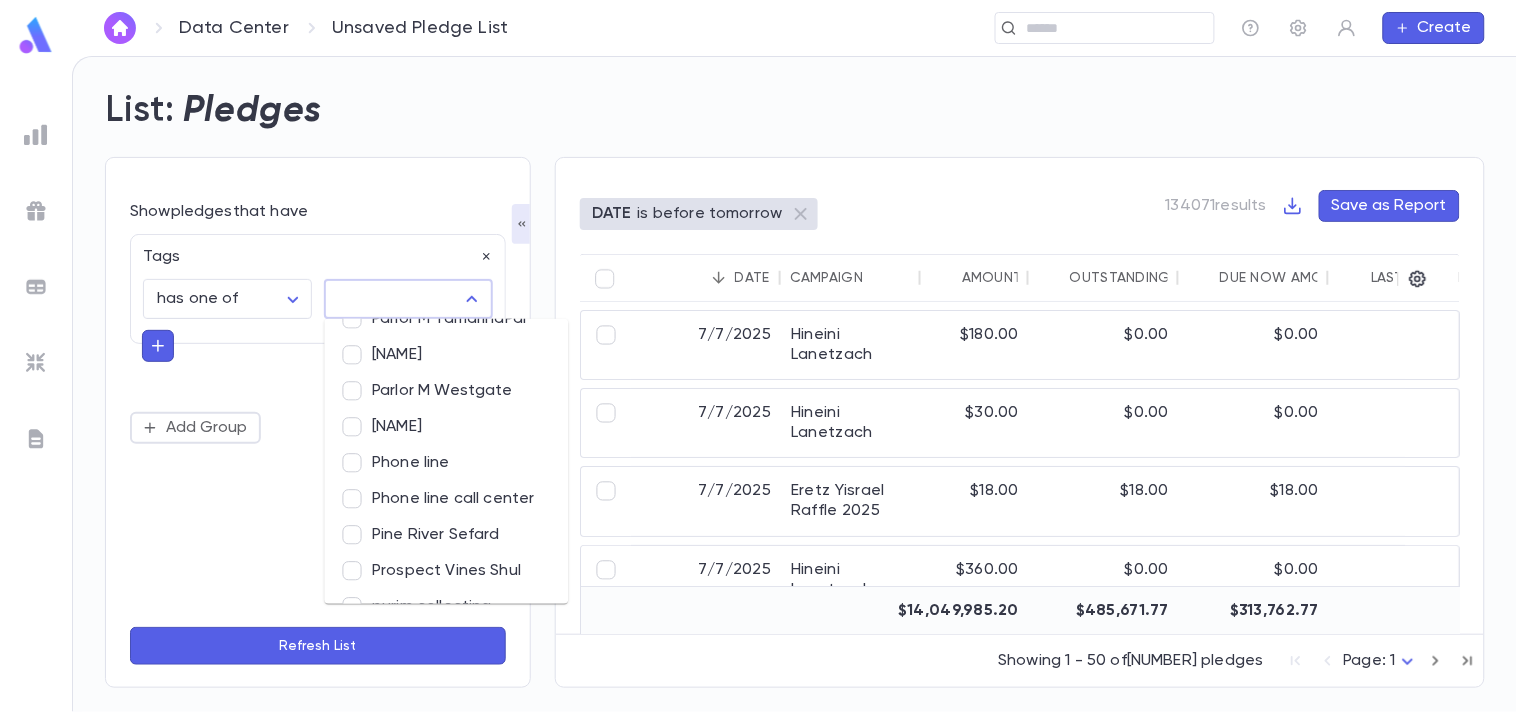 scroll, scrollTop: 2888, scrollLeft: 0, axis: vertical 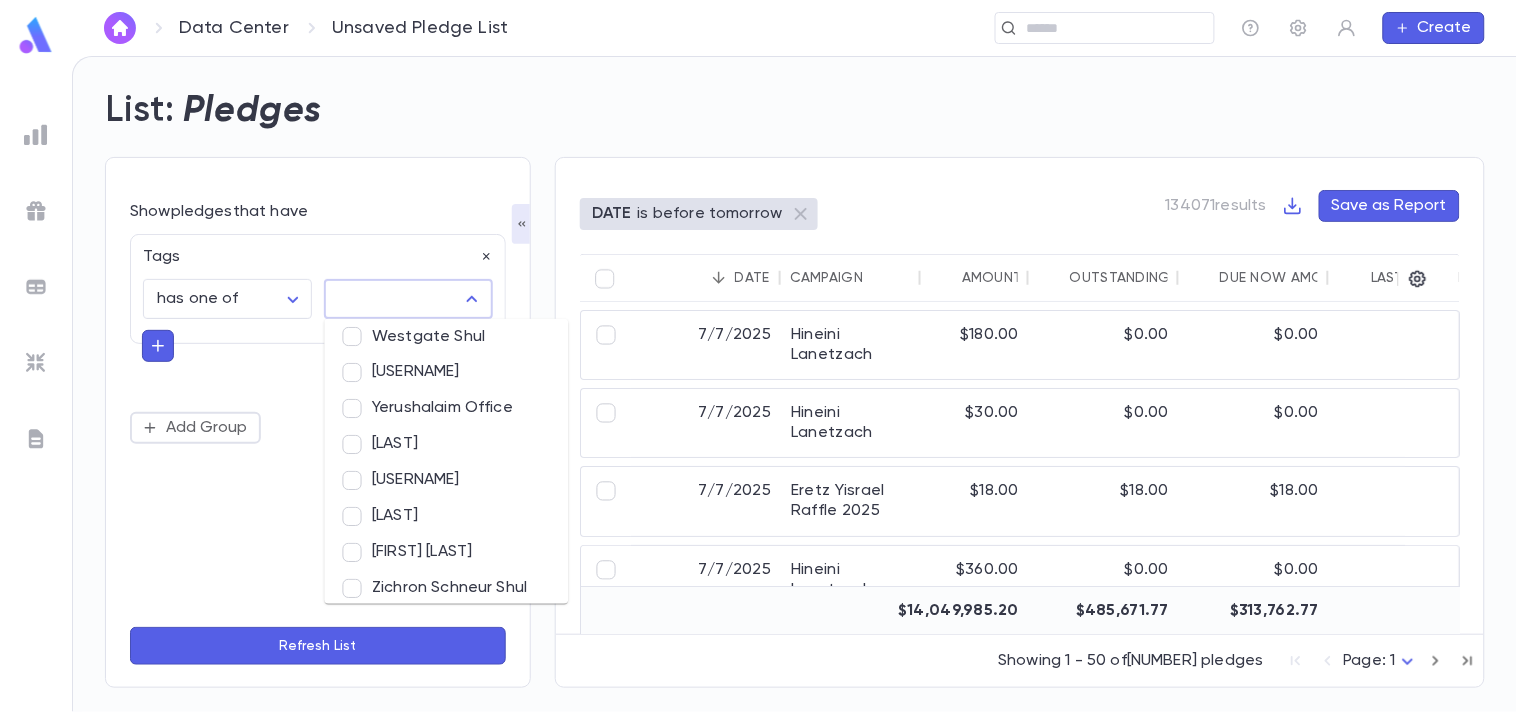 click on "[FIRST] [LAST]" at bounding box center [446, 553] 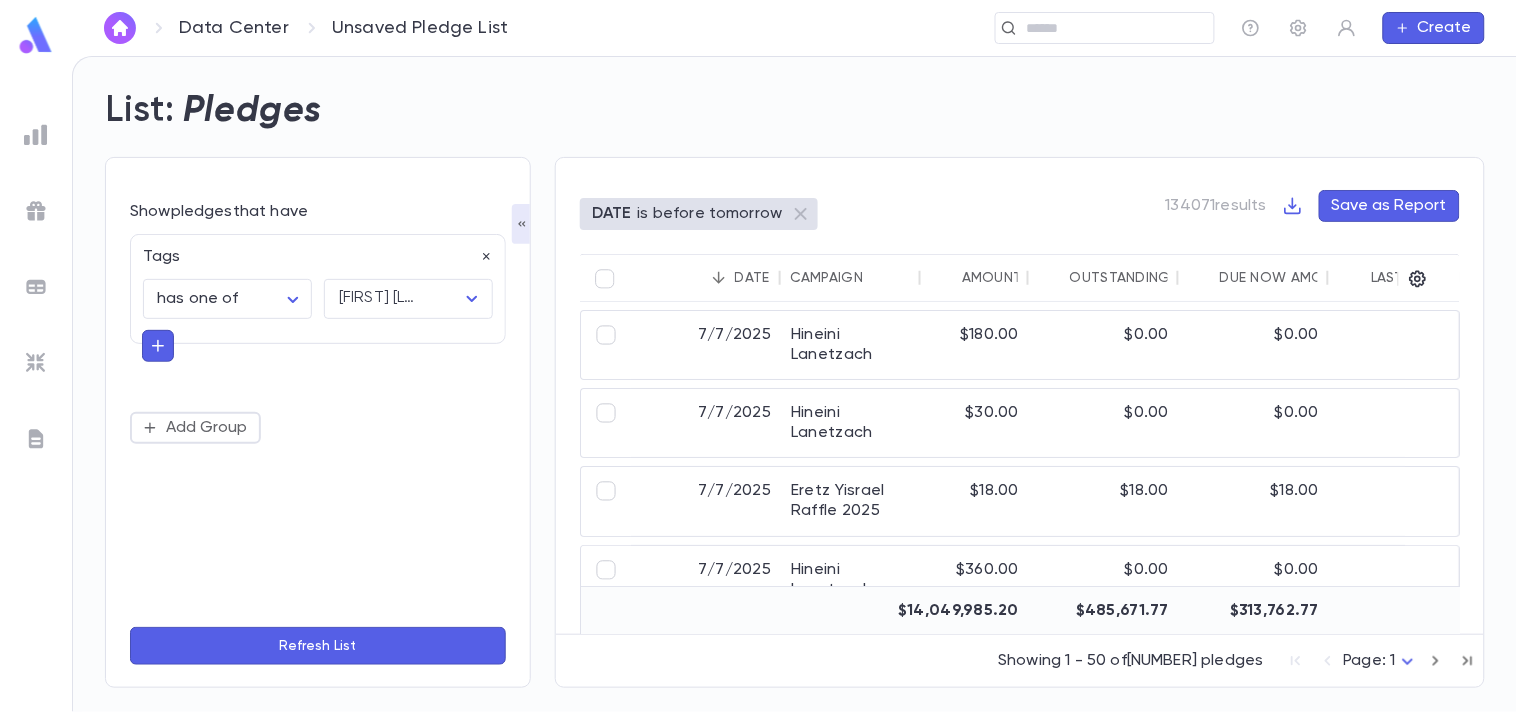 click on "Refresh List" at bounding box center (318, 646) 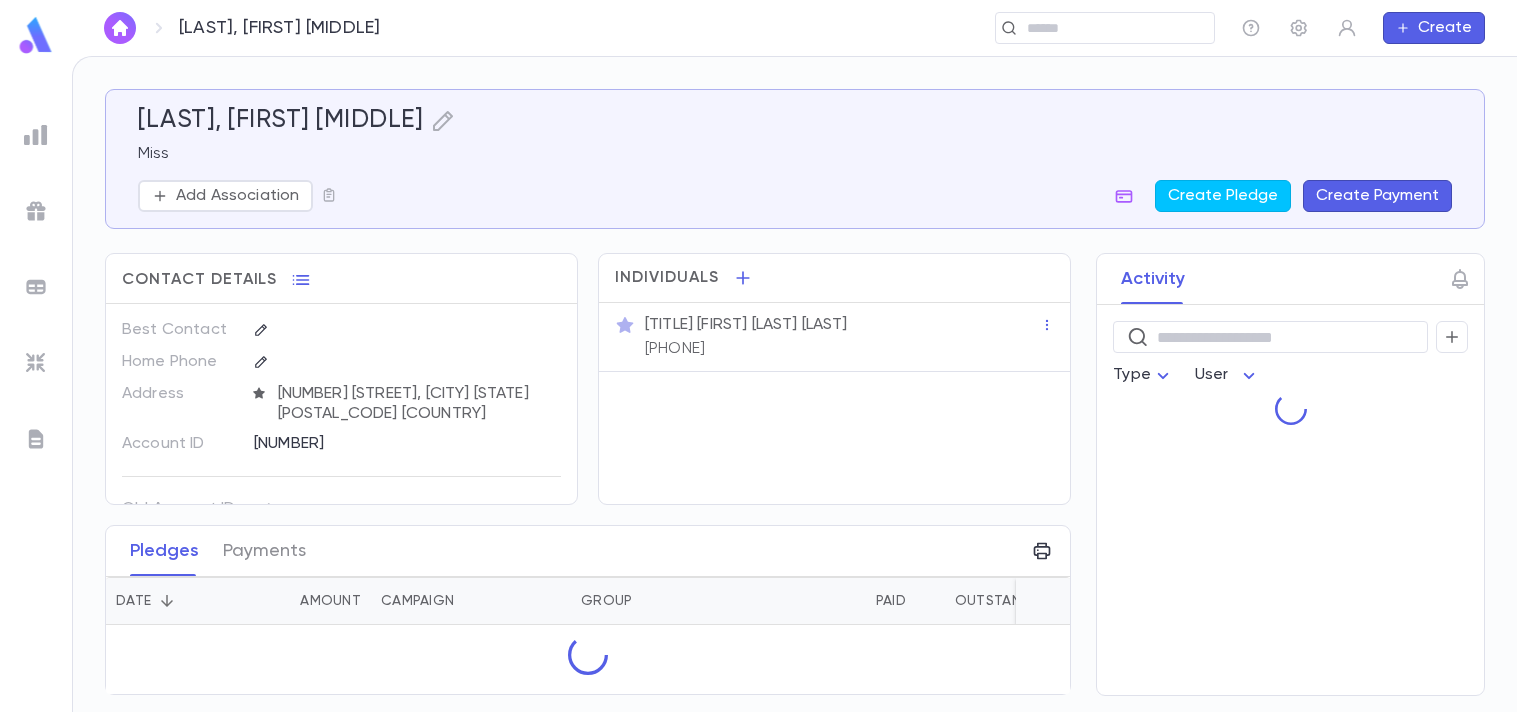 scroll, scrollTop: 0, scrollLeft: 0, axis: both 